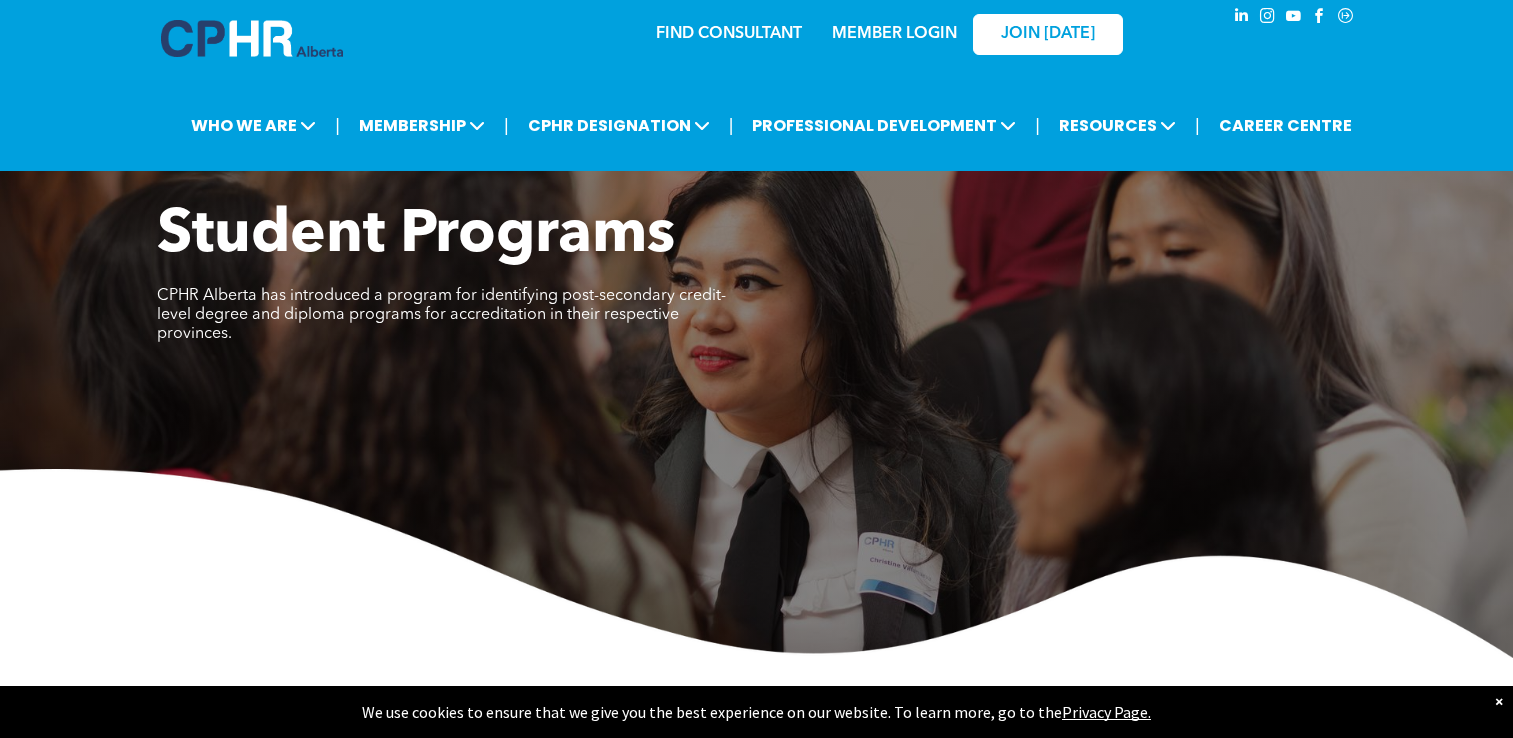 scroll, scrollTop: 0, scrollLeft: 0, axis: both 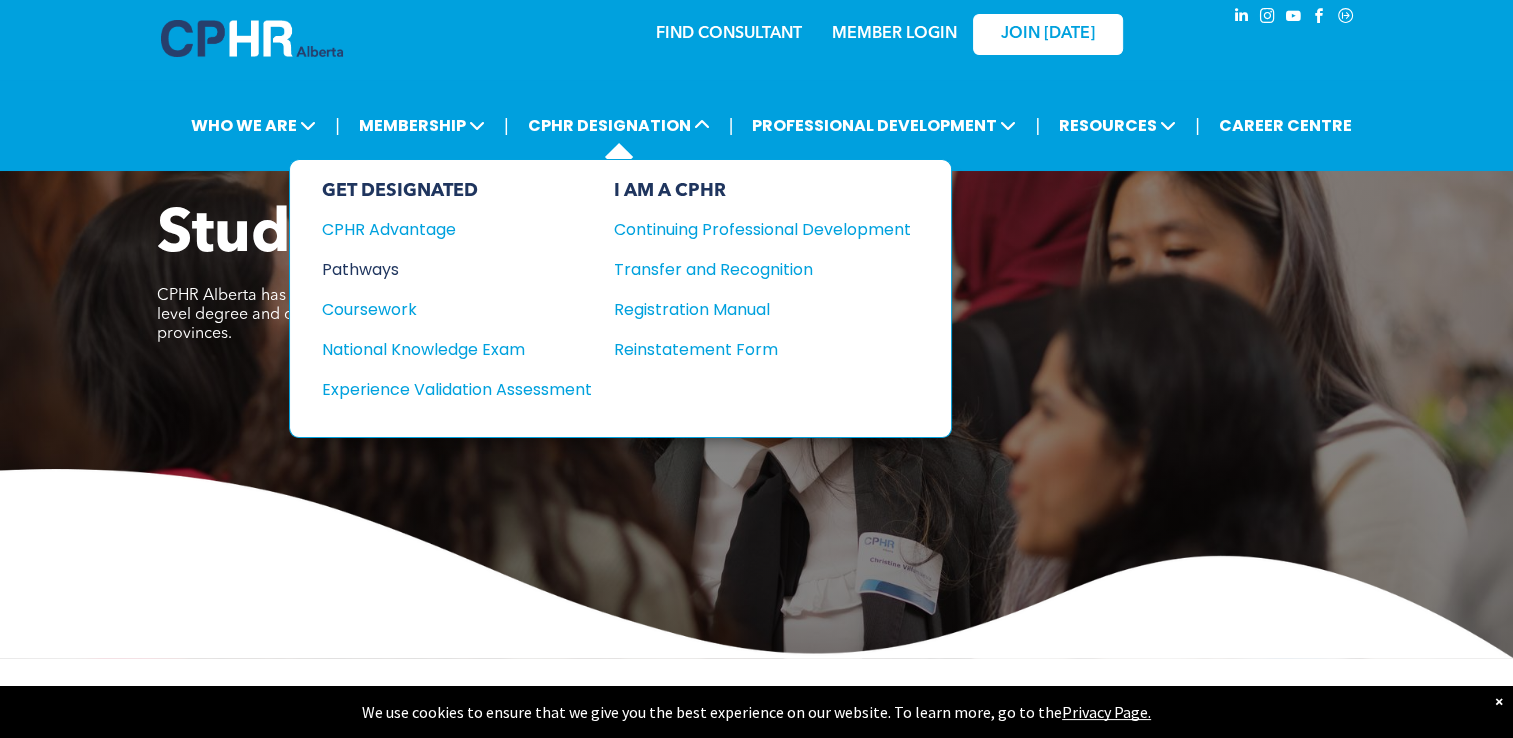 click on "Pathways" at bounding box center [443, 269] 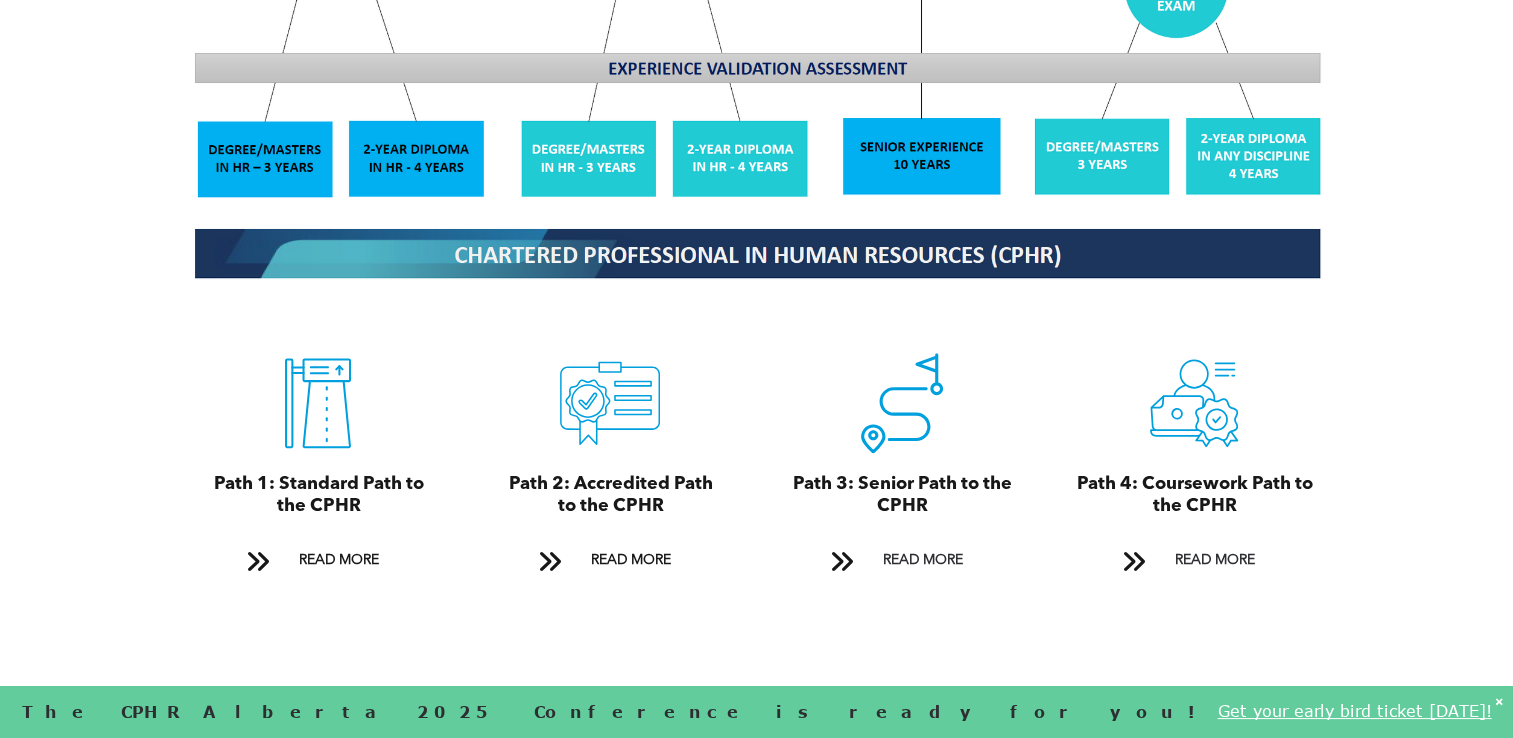 scroll, scrollTop: 2004, scrollLeft: 0, axis: vertical 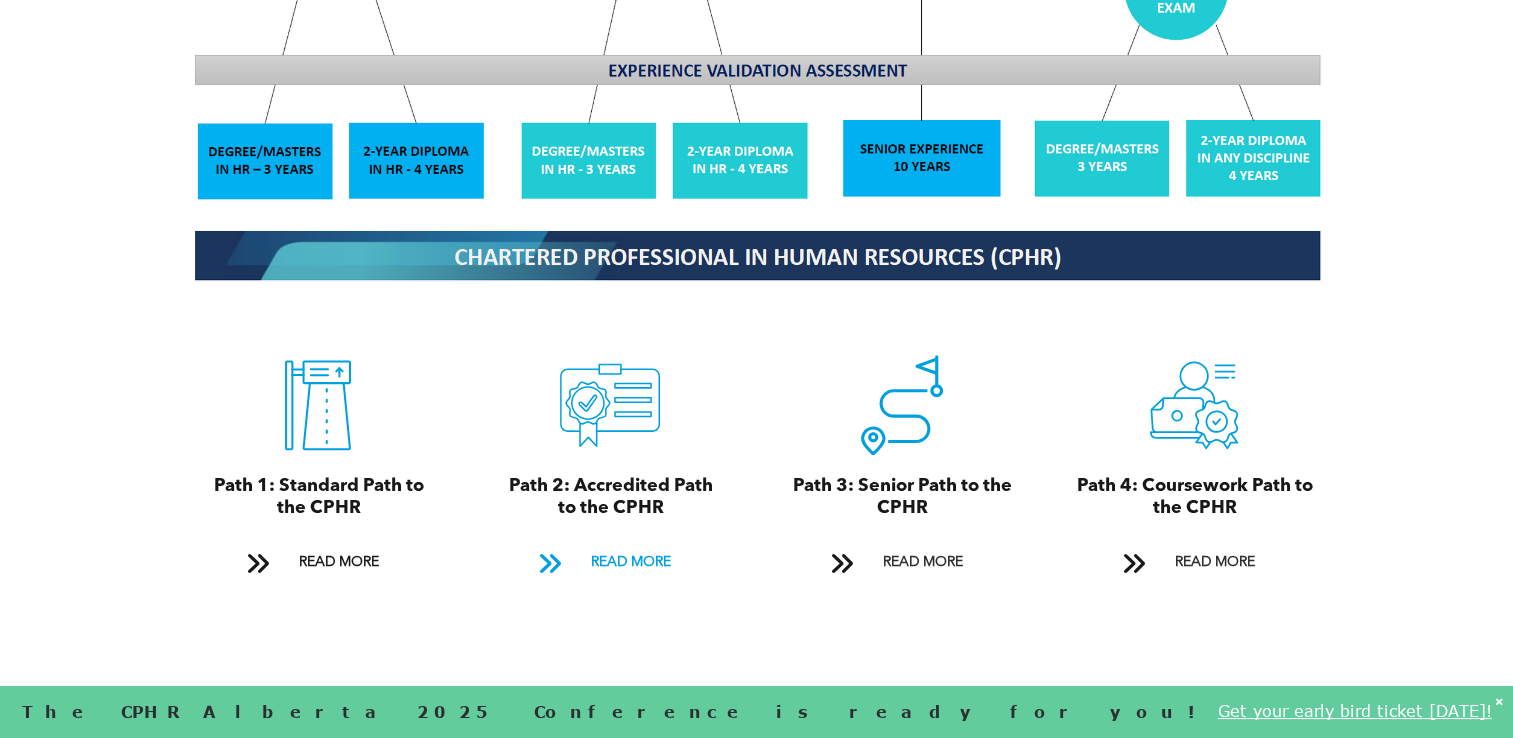 click on "READ MORE" at bounding box center [630, 562] 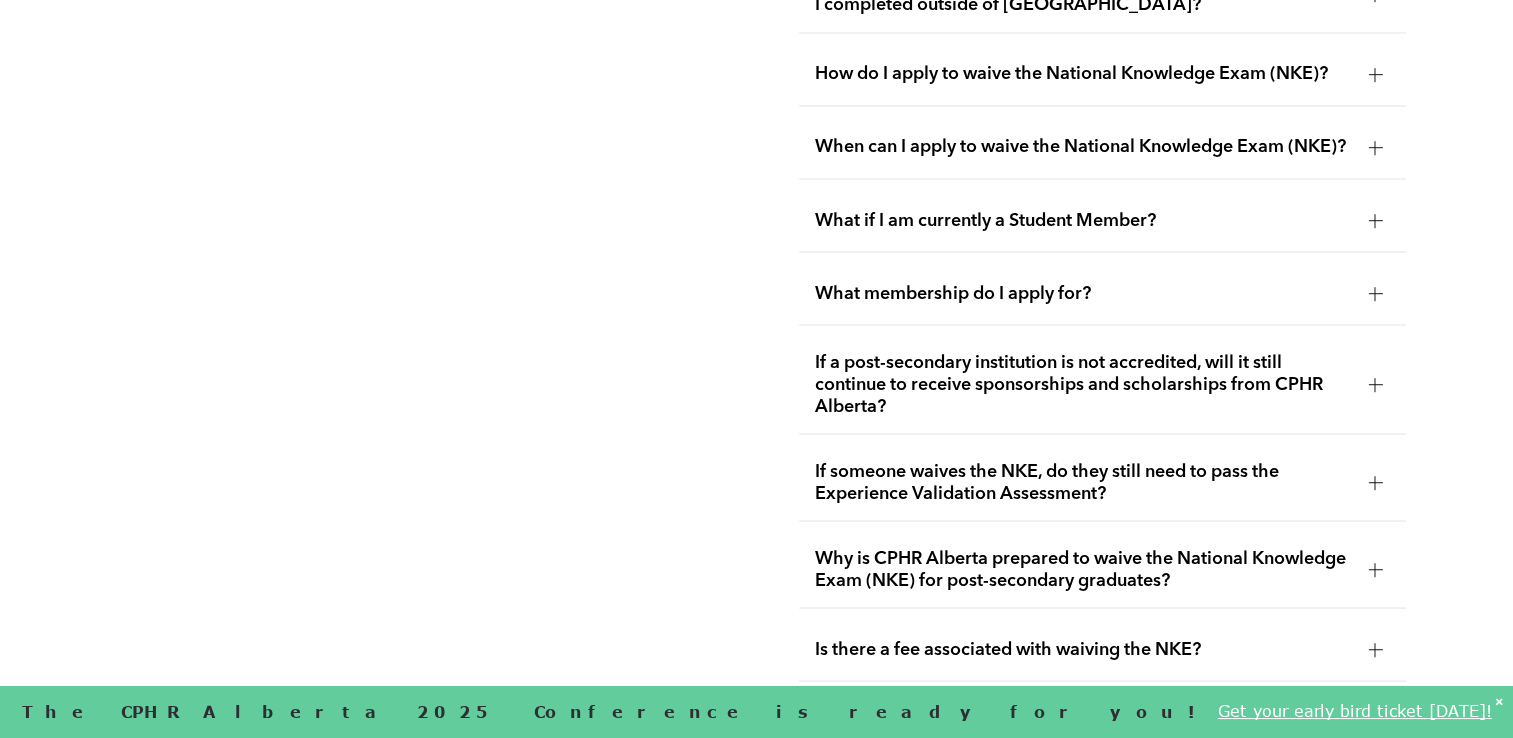 scroll, scrollTop: 3560, scrollLeft: 0, axis: vertical 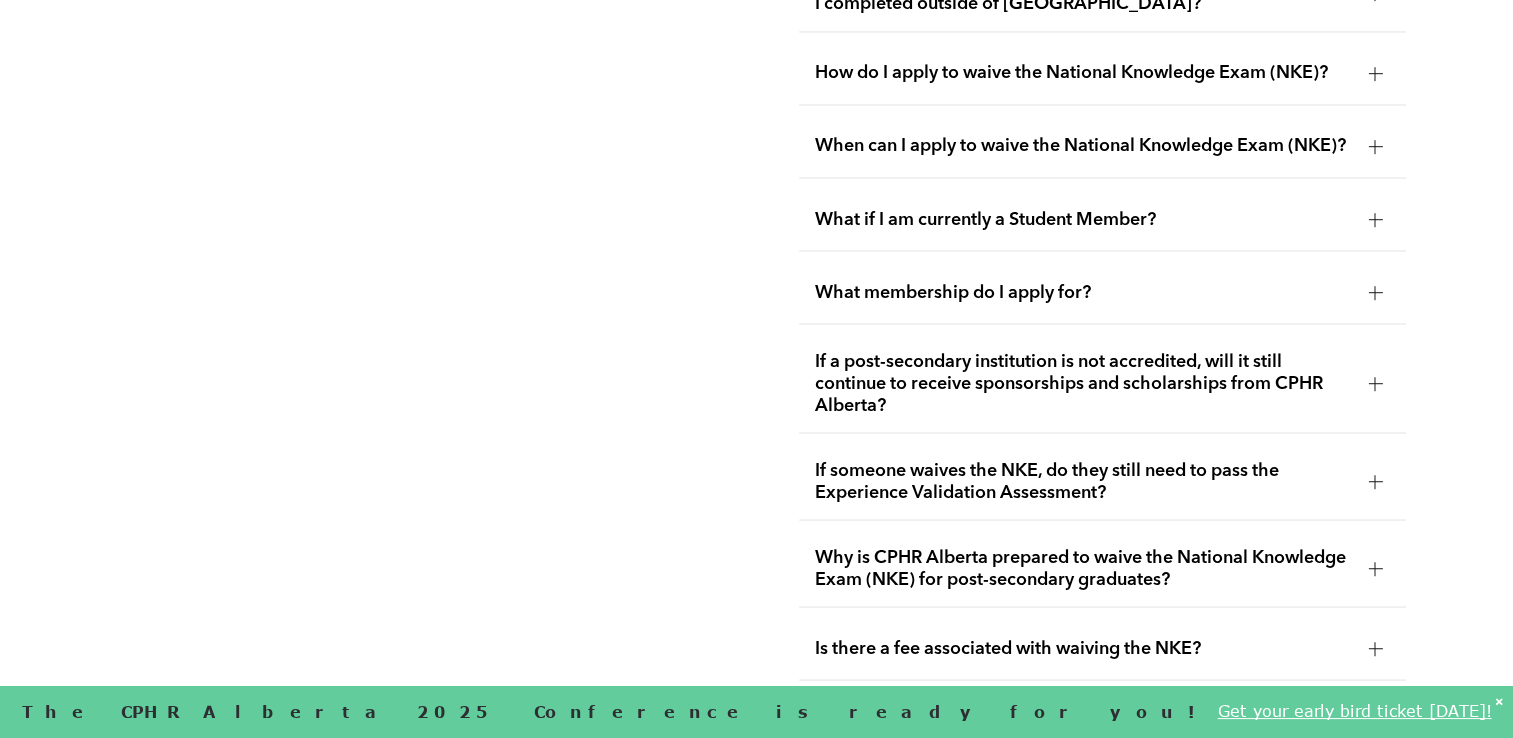 click at bounding box center (1375, 219) 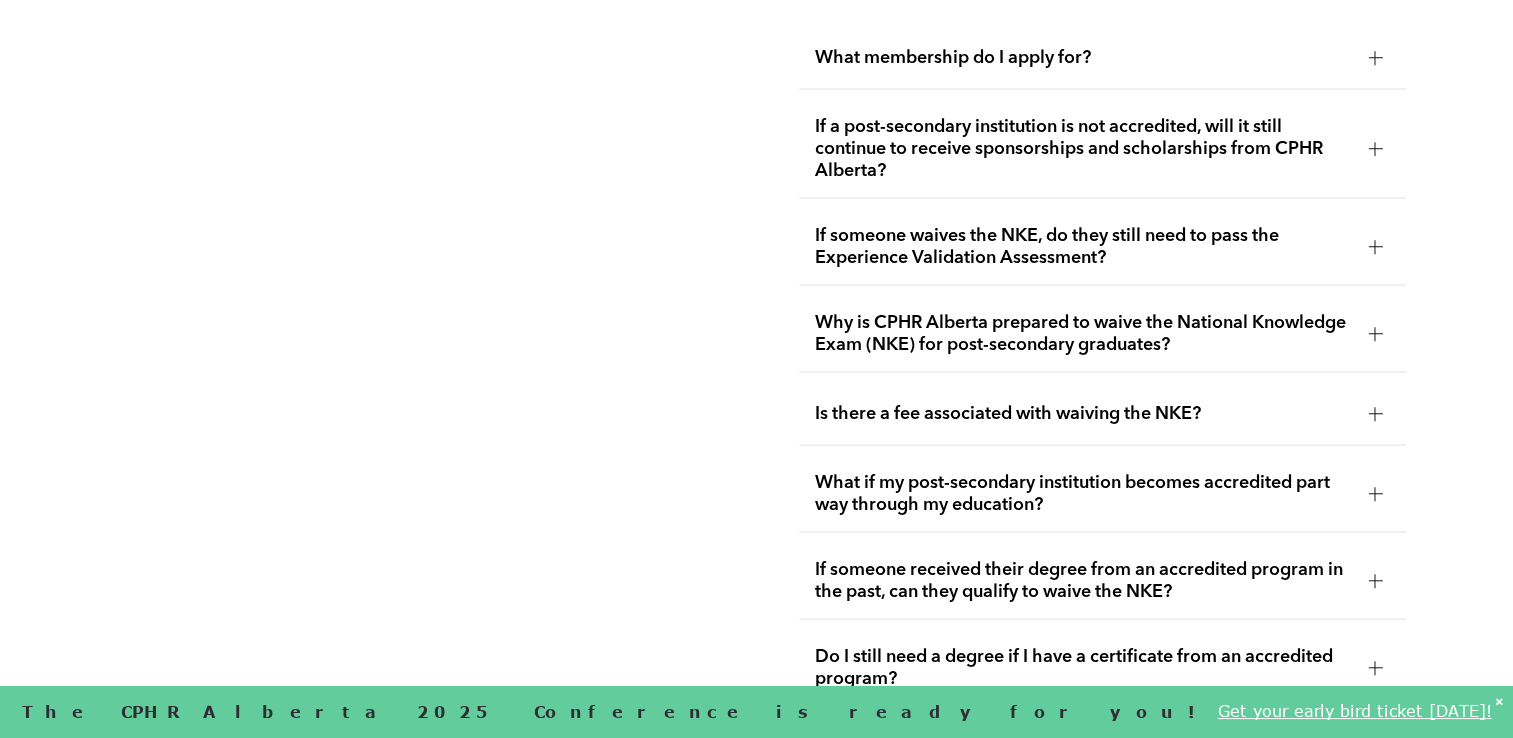 scroll, scrollTop: 3884, scrollLeft: 0, axis: vertical 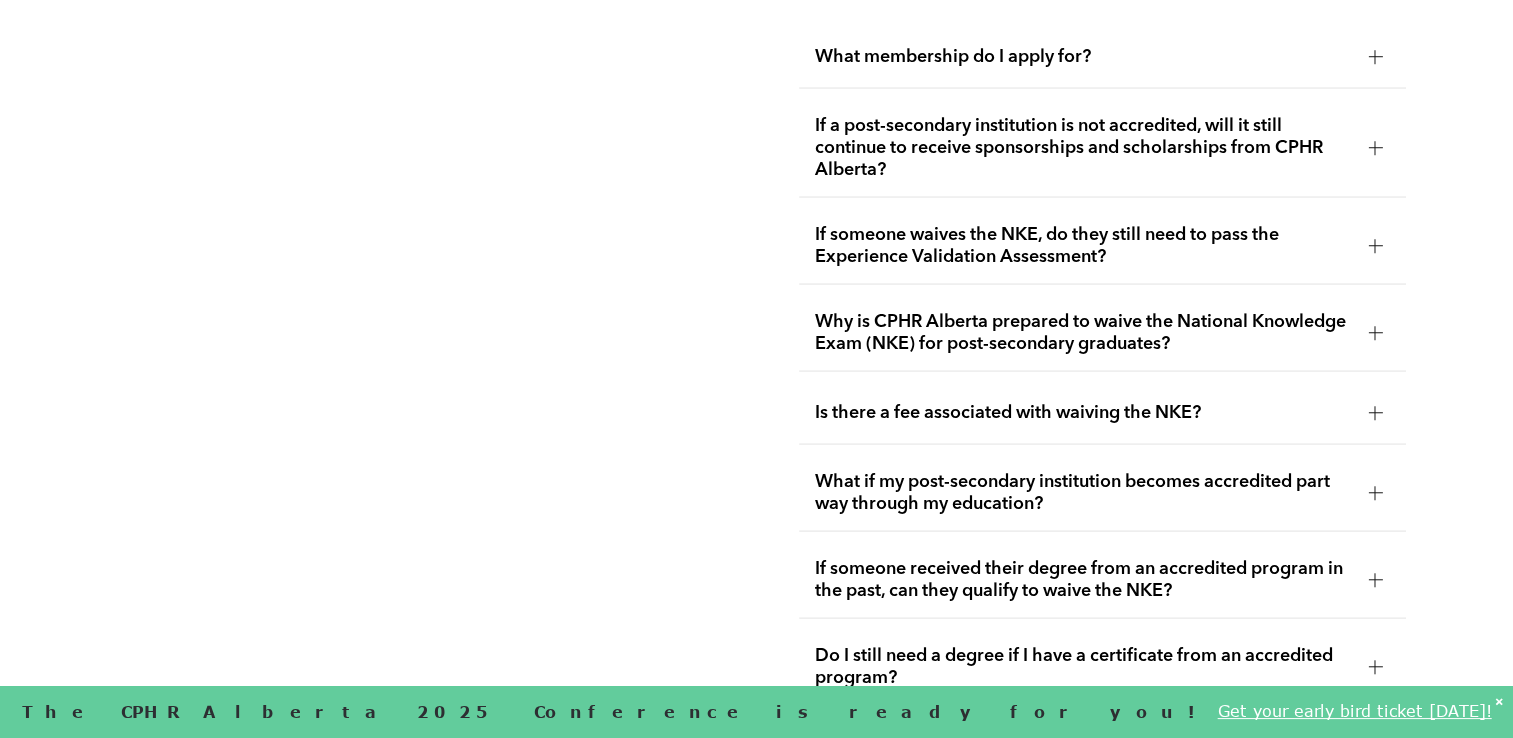click at bounding box center (1375, 246) 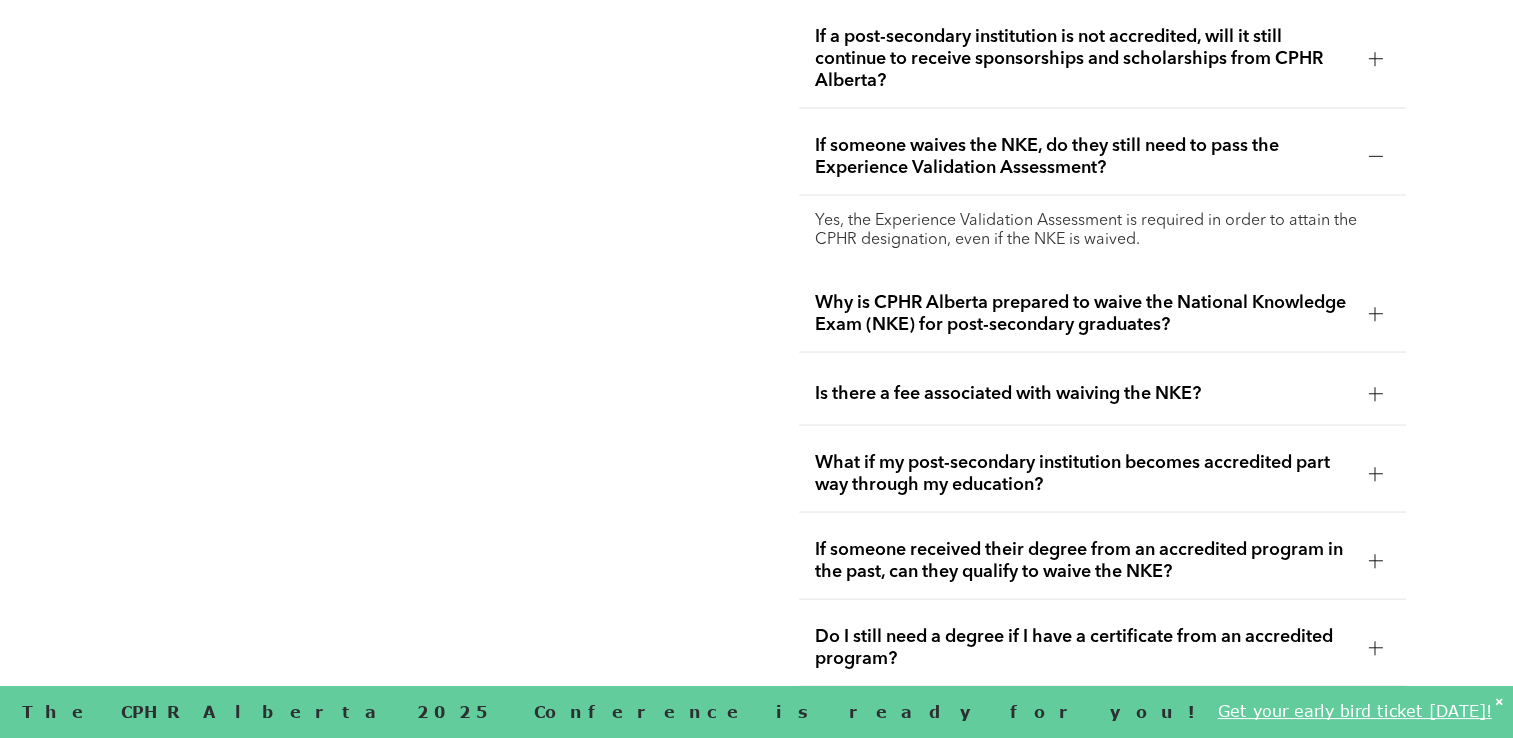 click at bounding box center (1375, 157) 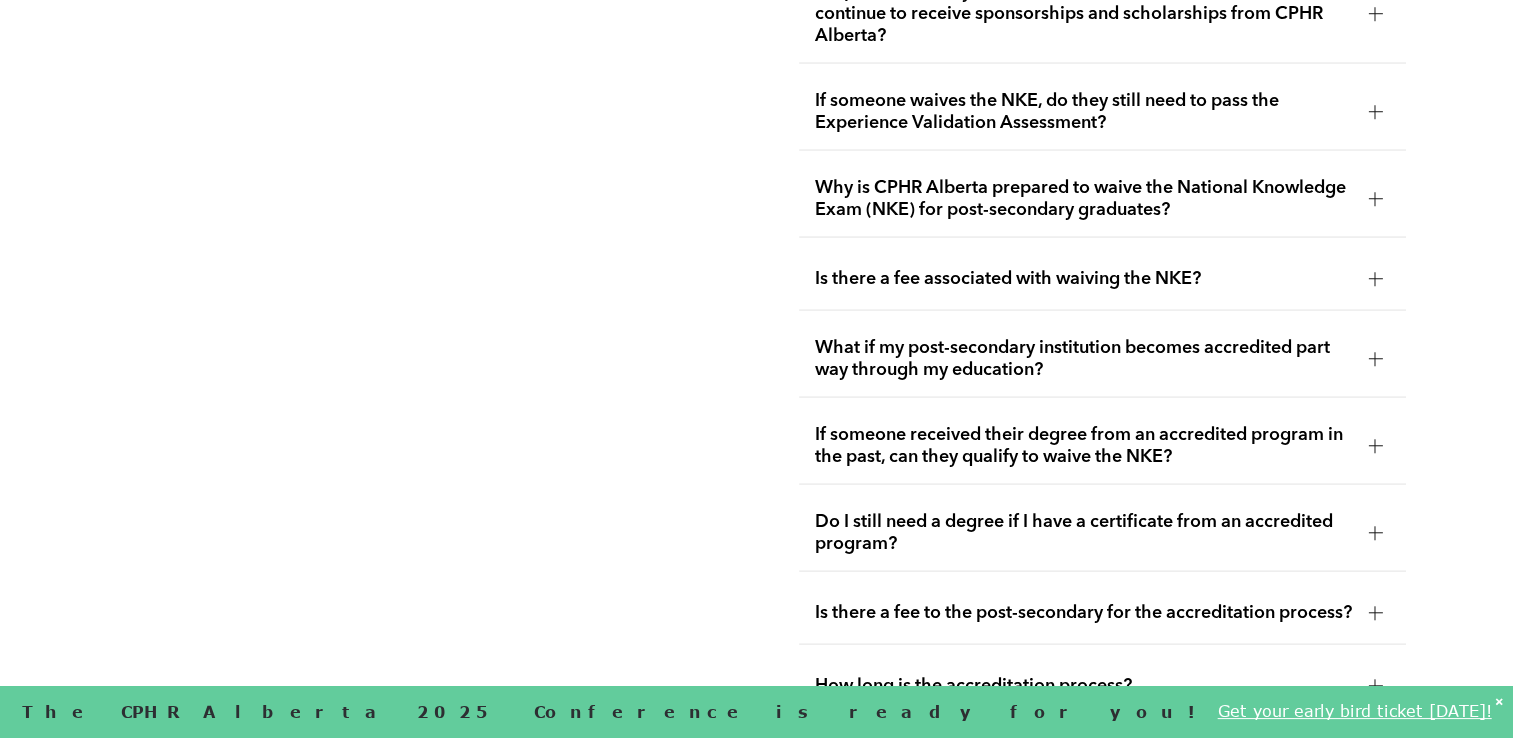 scroll, scrollTop: 3931, scrollLeft: 0, axis: vertical 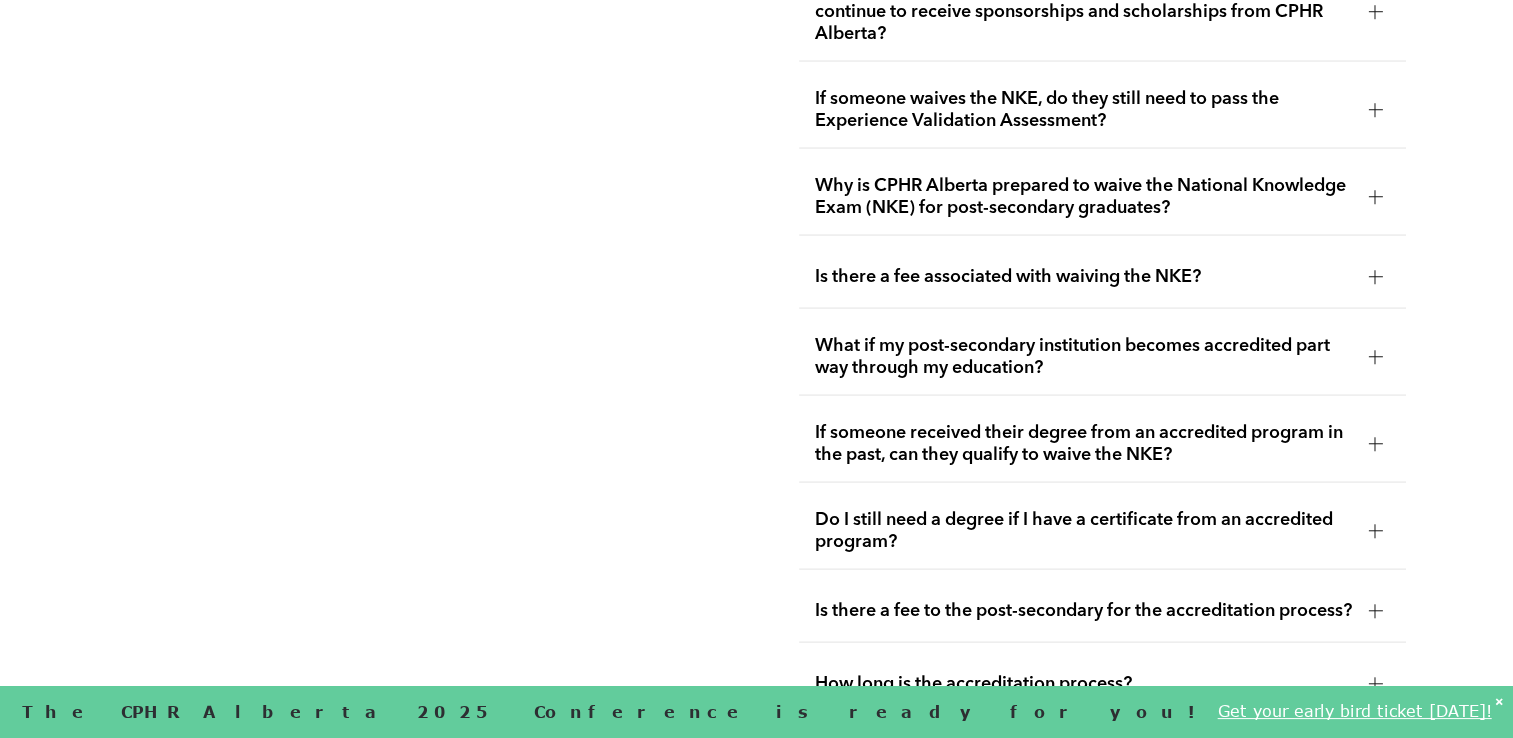 click at bounding box center (1375, 197) 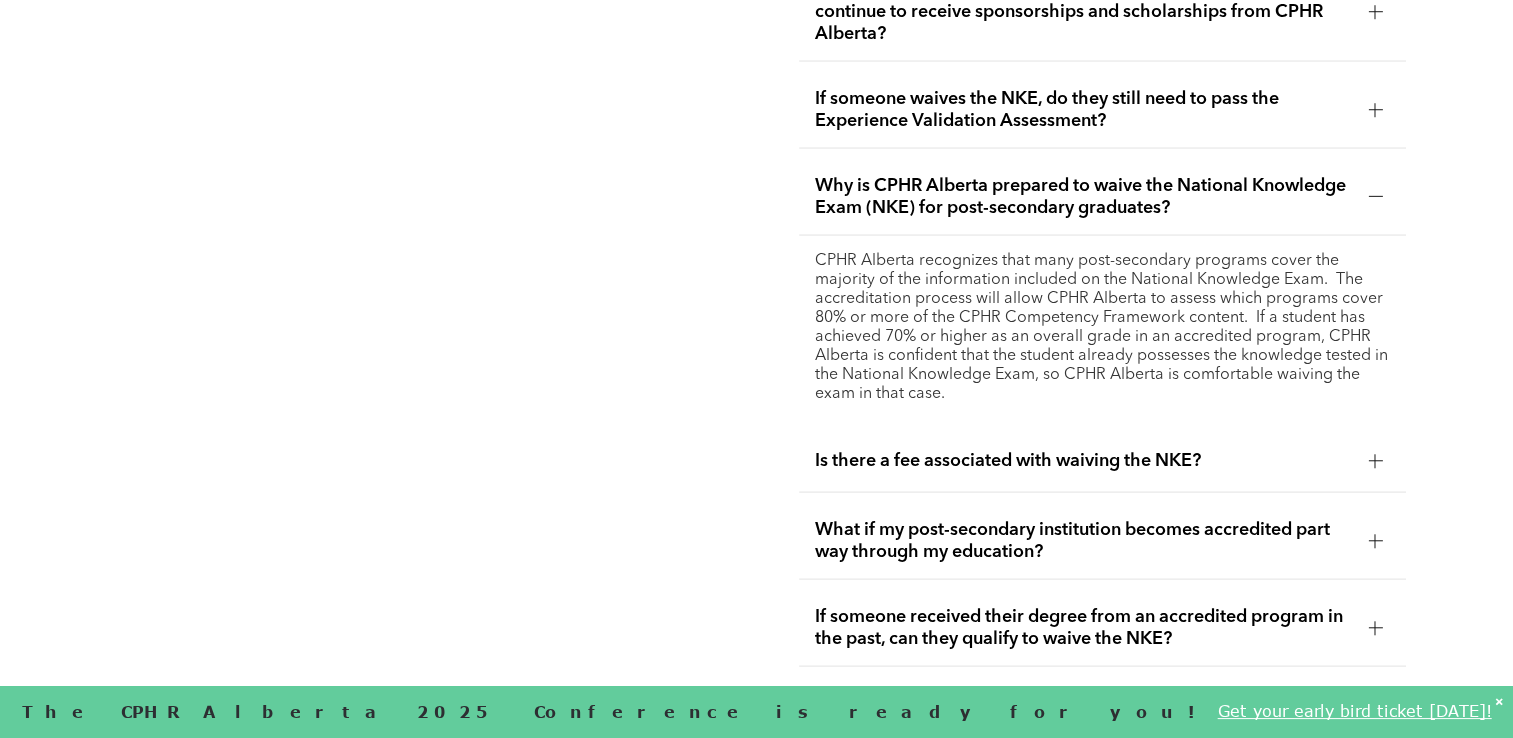 click at bounding box center [1375, 197] 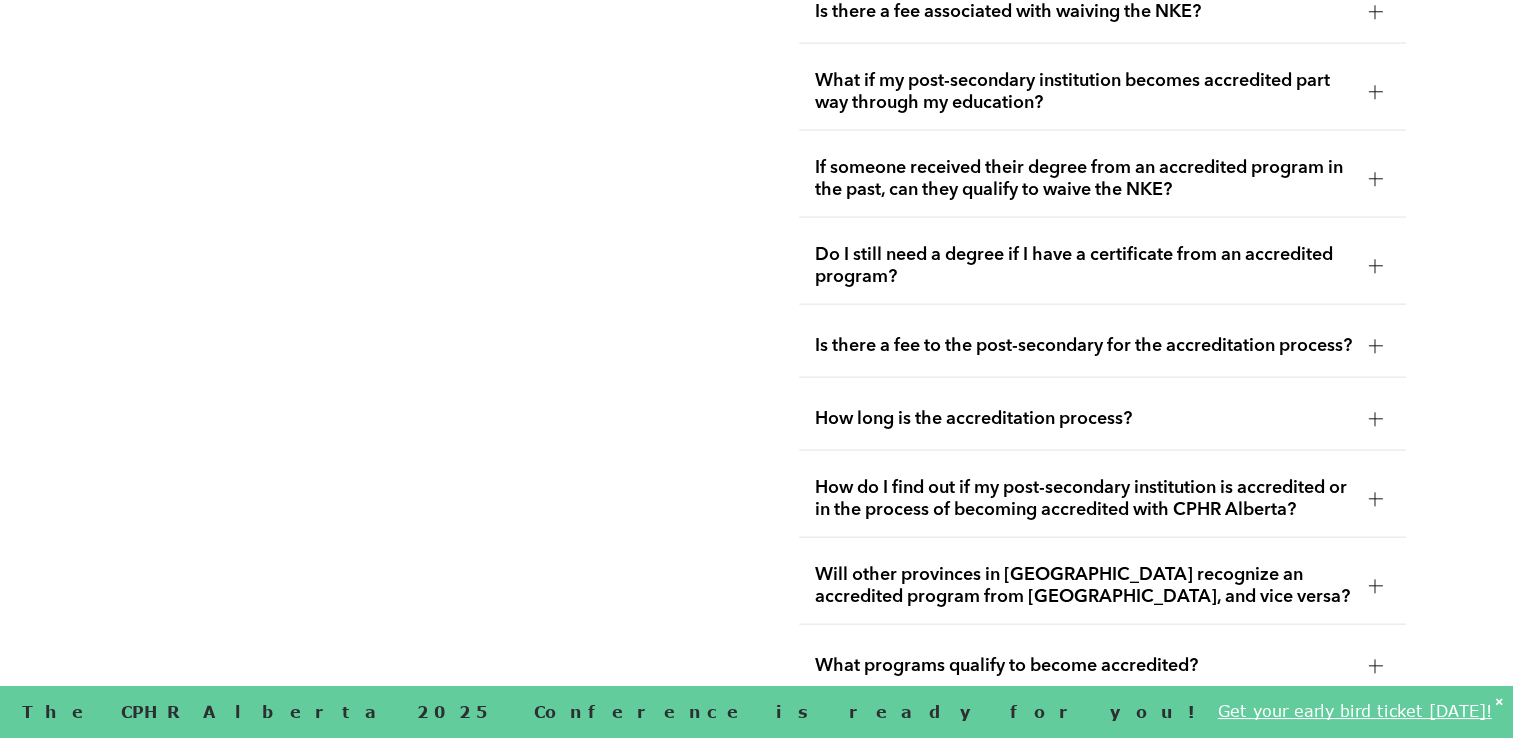 scroll, scrollTop: 4196, scrollLeft: 0, axis: vertical 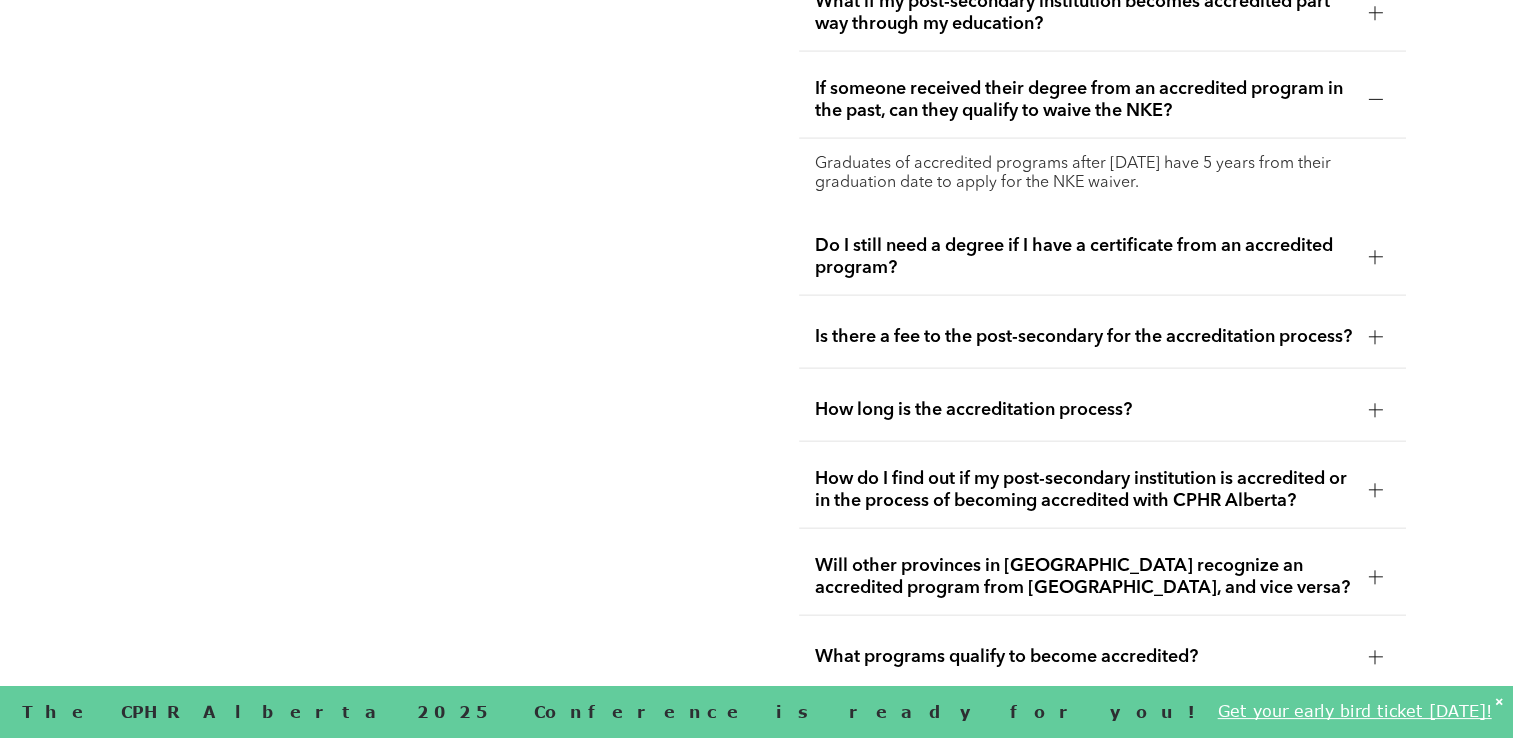 click at bounding box center [1375, 100] 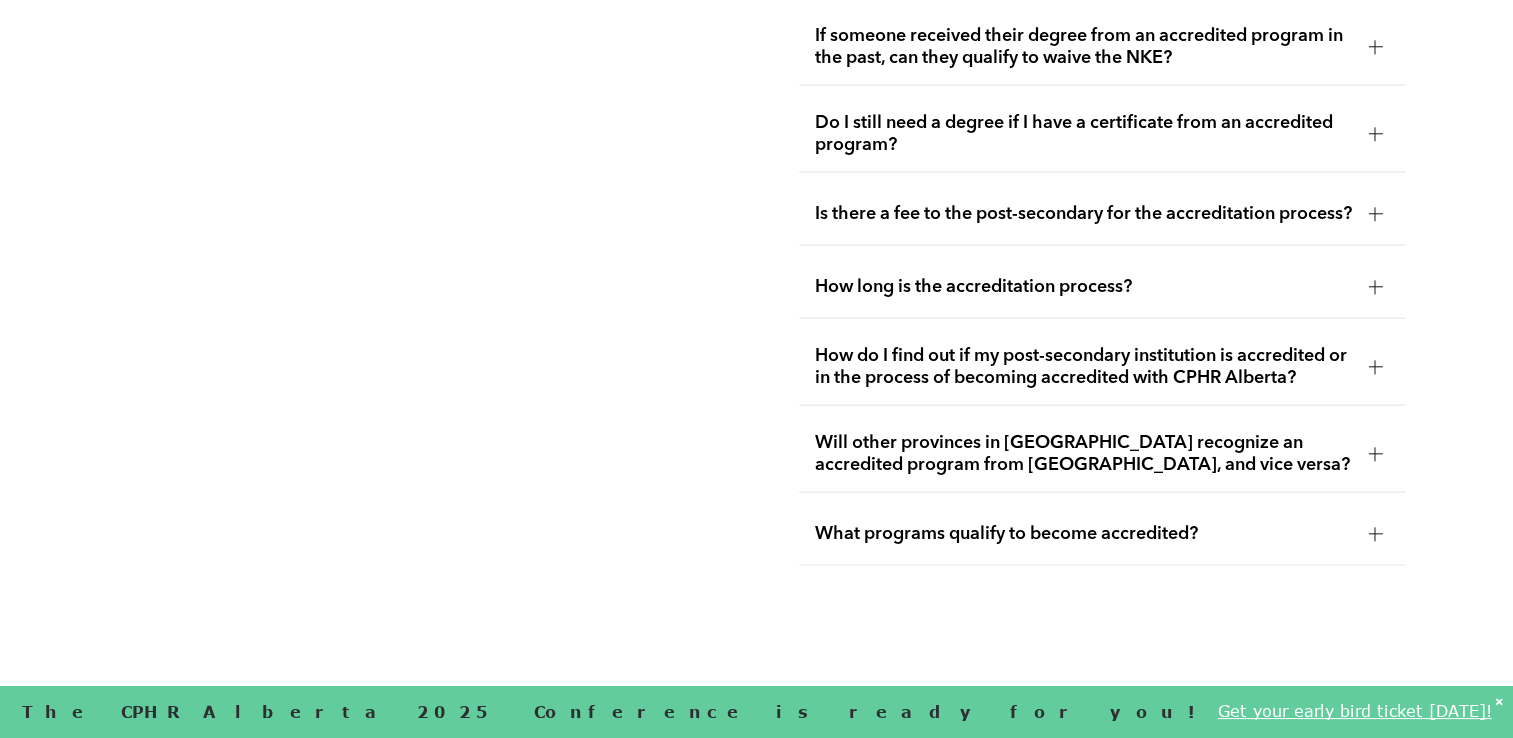 scroll, scrollTop: 4329, scrollLeft: 0, axis: vertical 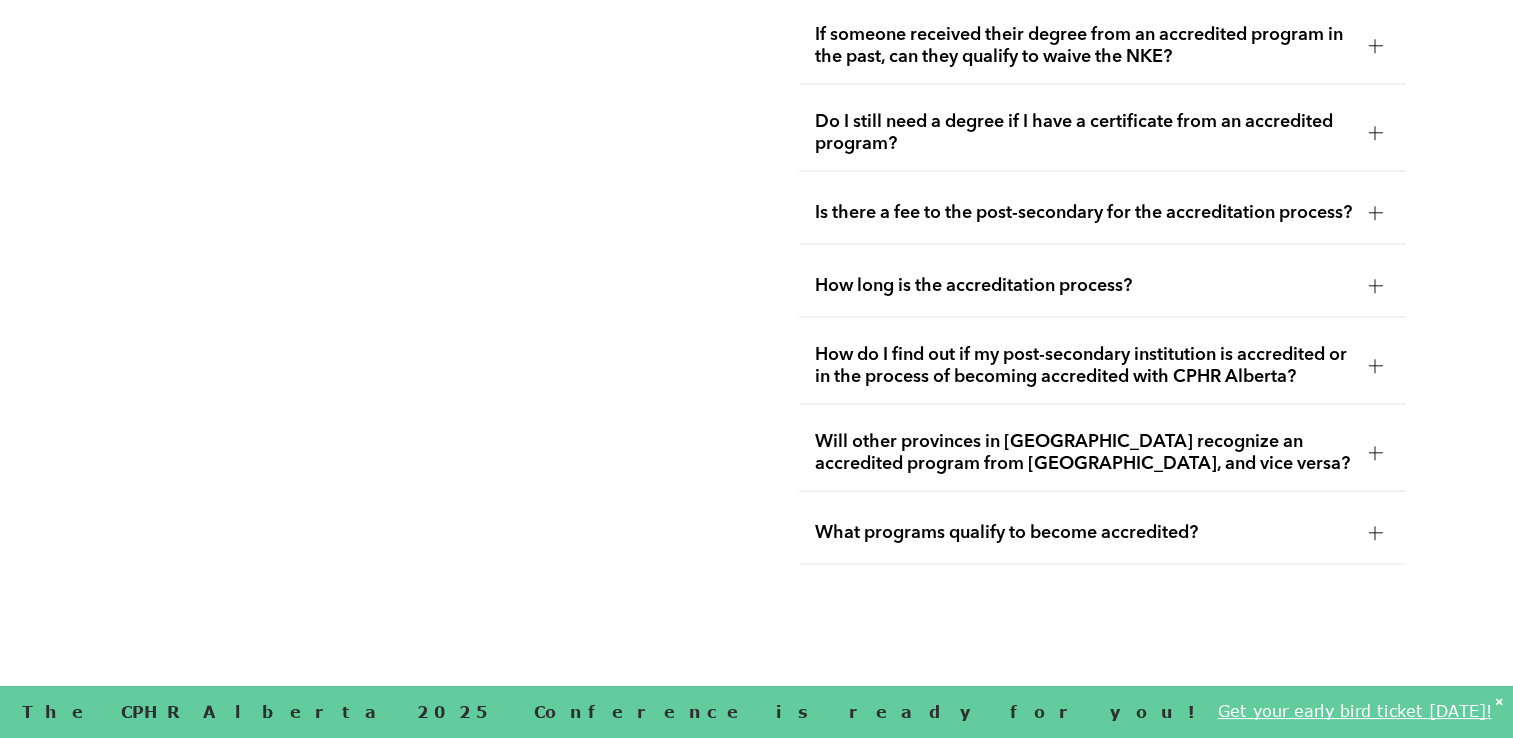 click at bounding box center (1375, 286) 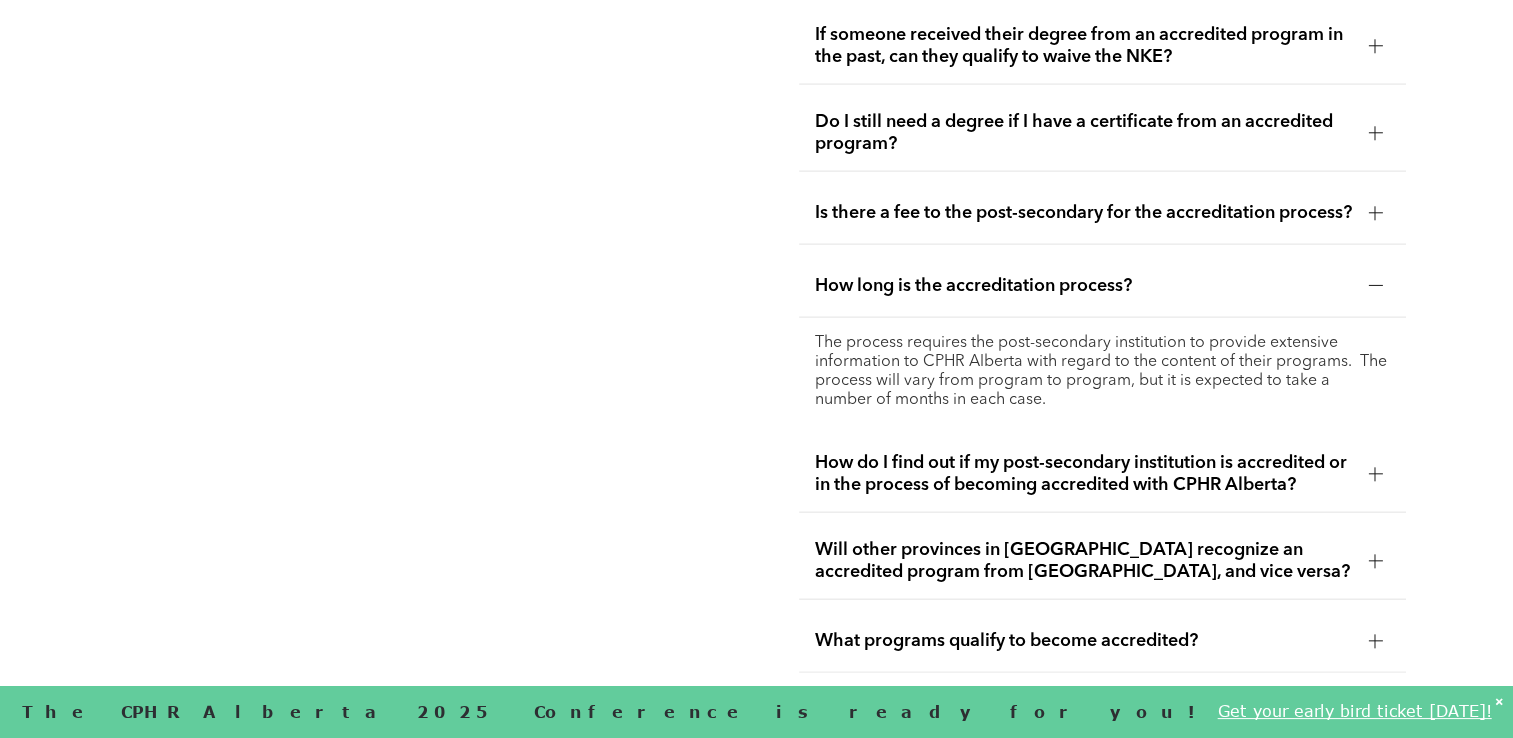 click at bounding box center (1375, 286) 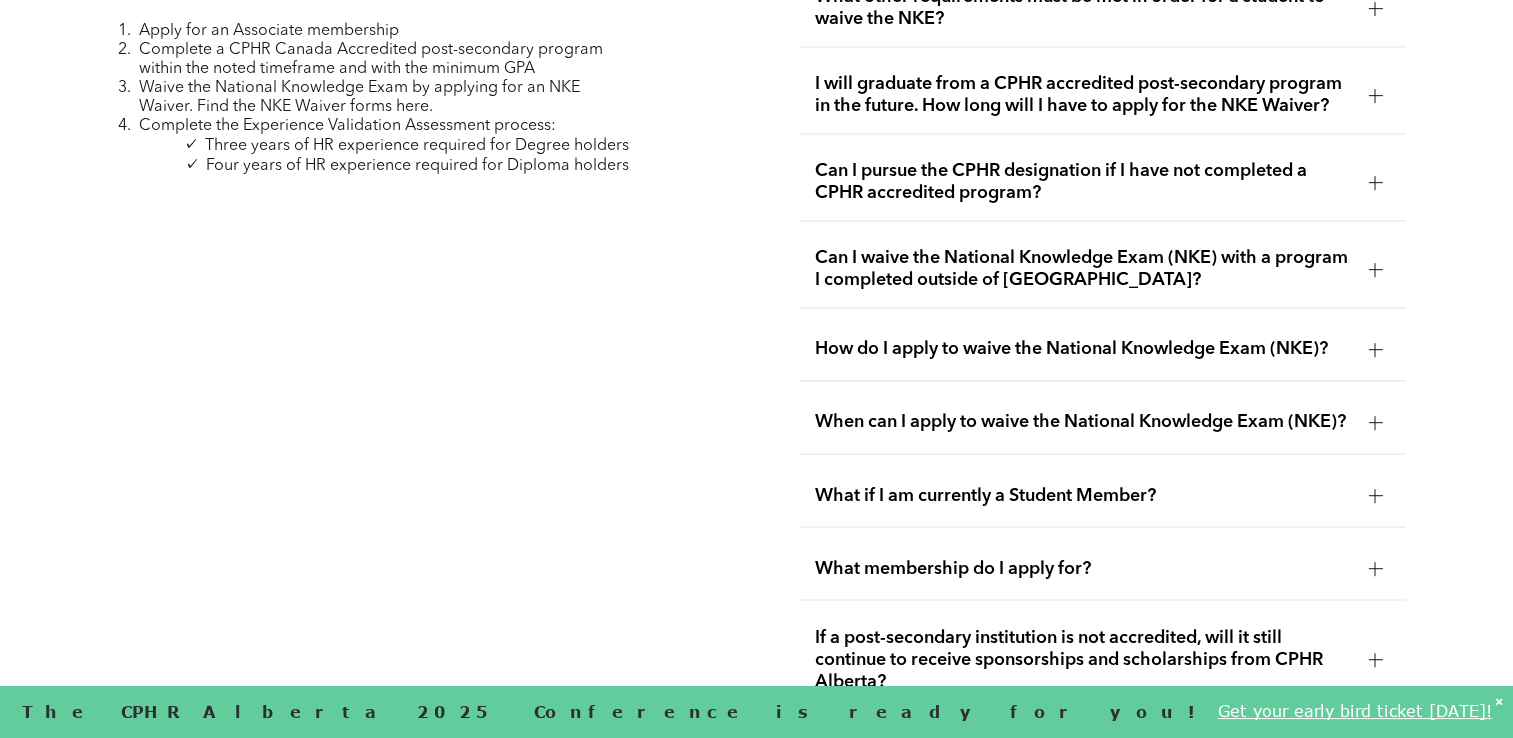 scroll, scrollTop: 3279, scrollLeft: 0, axis: vertical 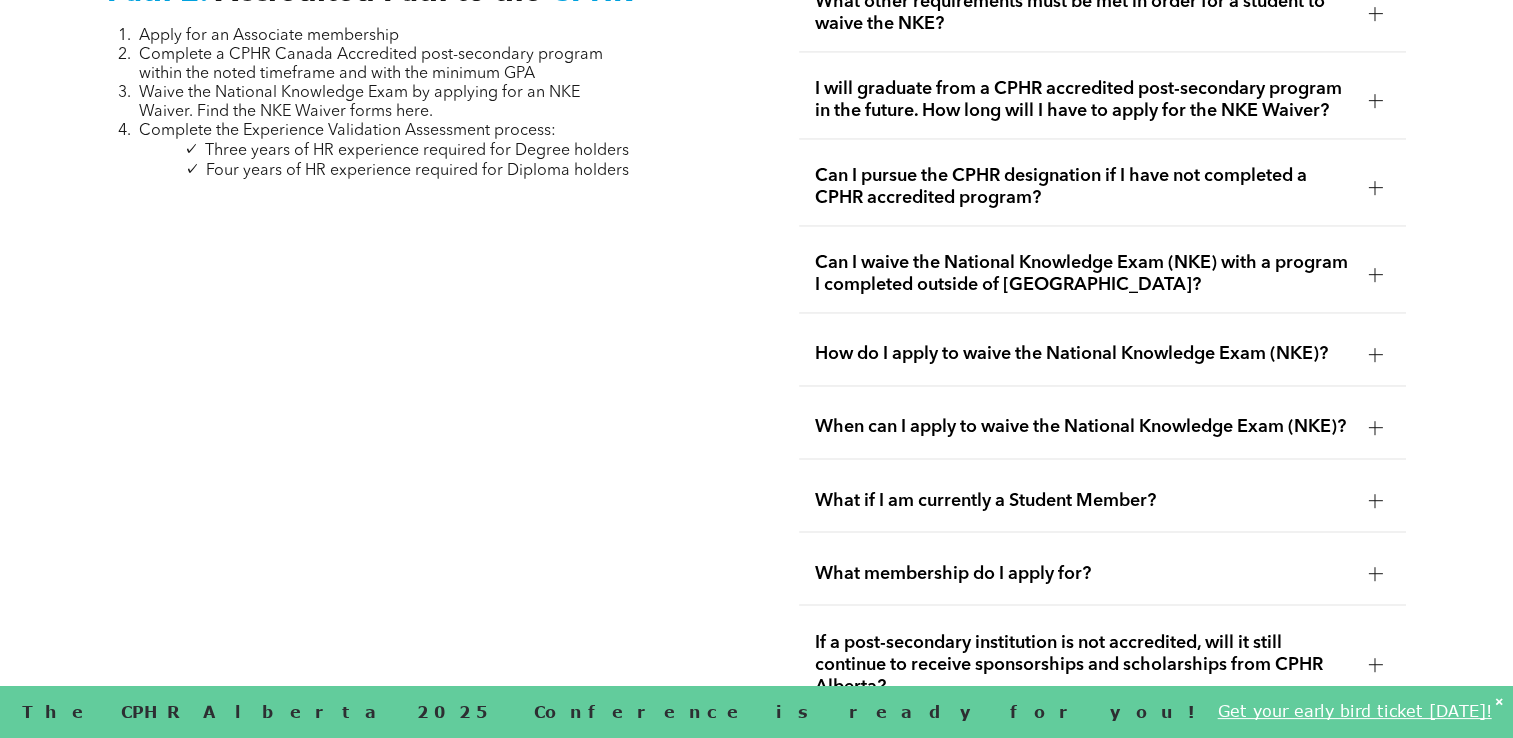 click at bounding box center [1375, 427] 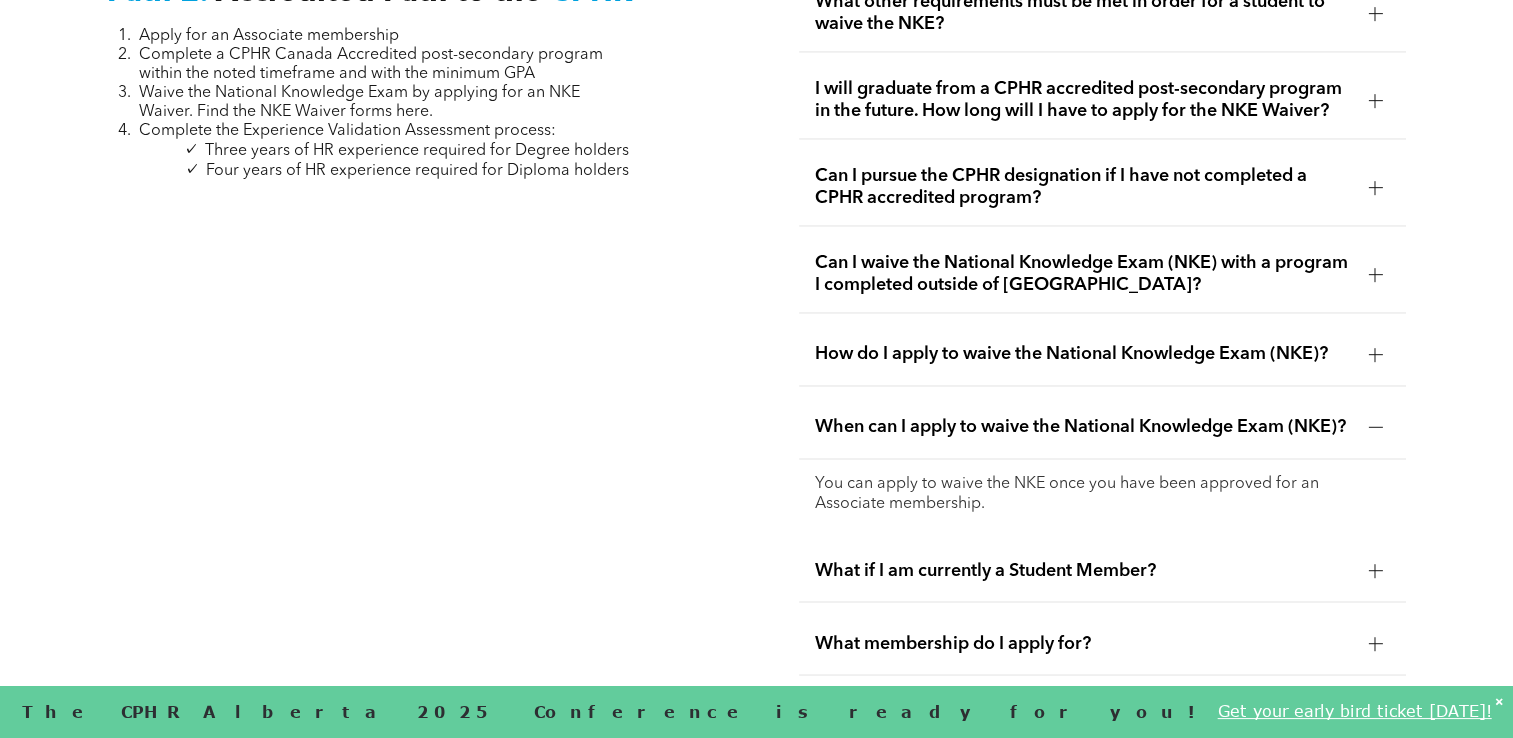 click at bounding box center [1375, 427] 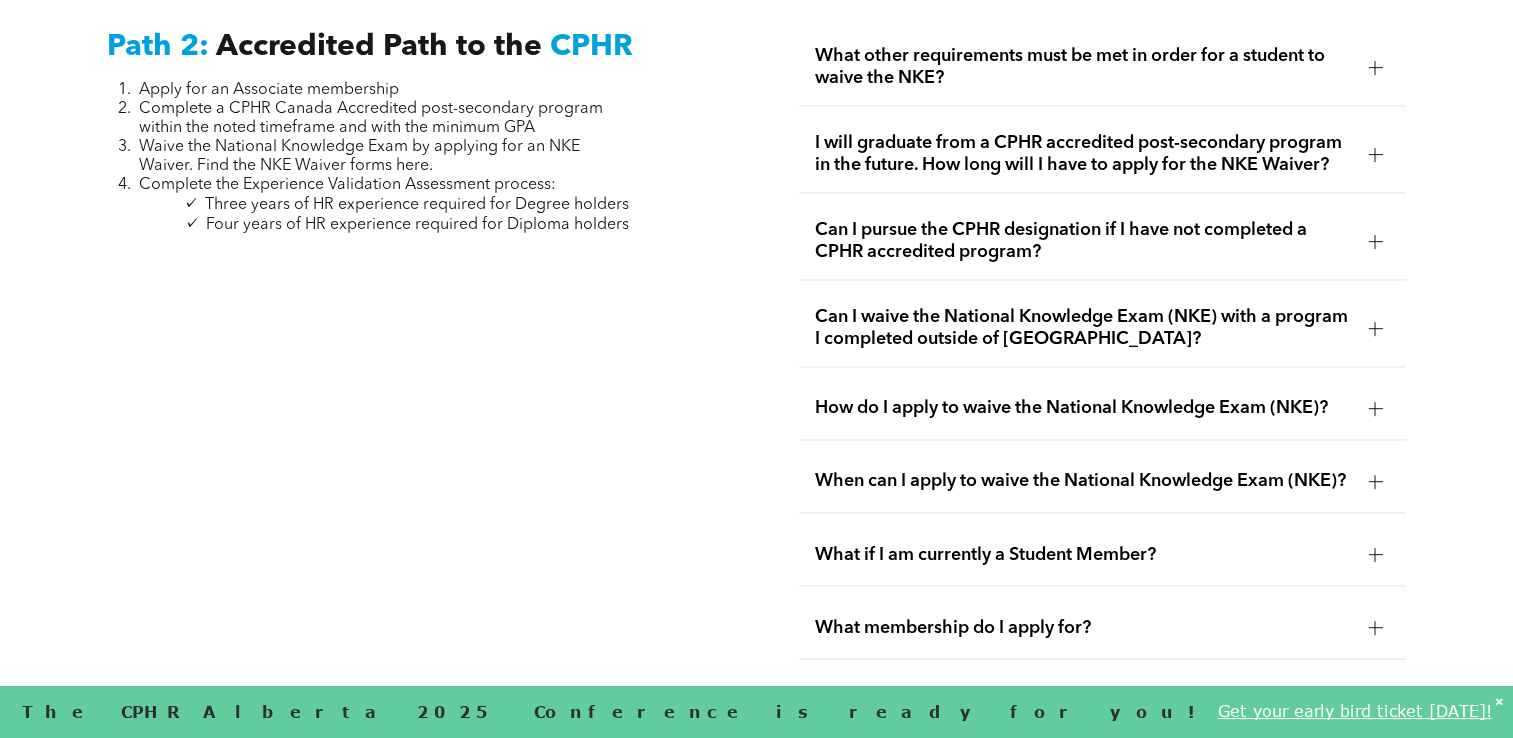 scroll, scrollTop: 3219, scrollLeft: 0, axis: vertical 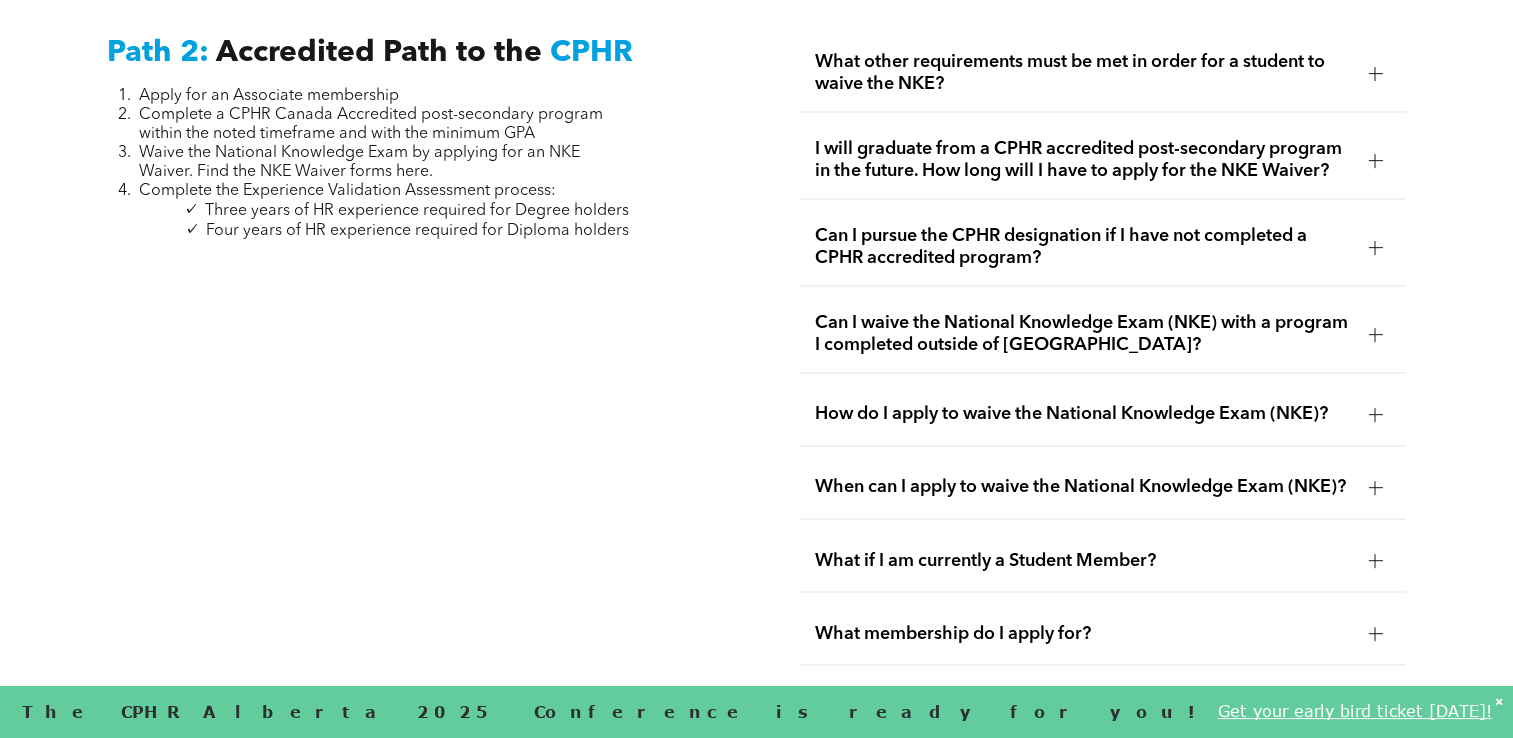 drag, startPoint x: 1368, startPoint y: 406, endPoint x: 603, endPoint y: 369, distance: 765.8942 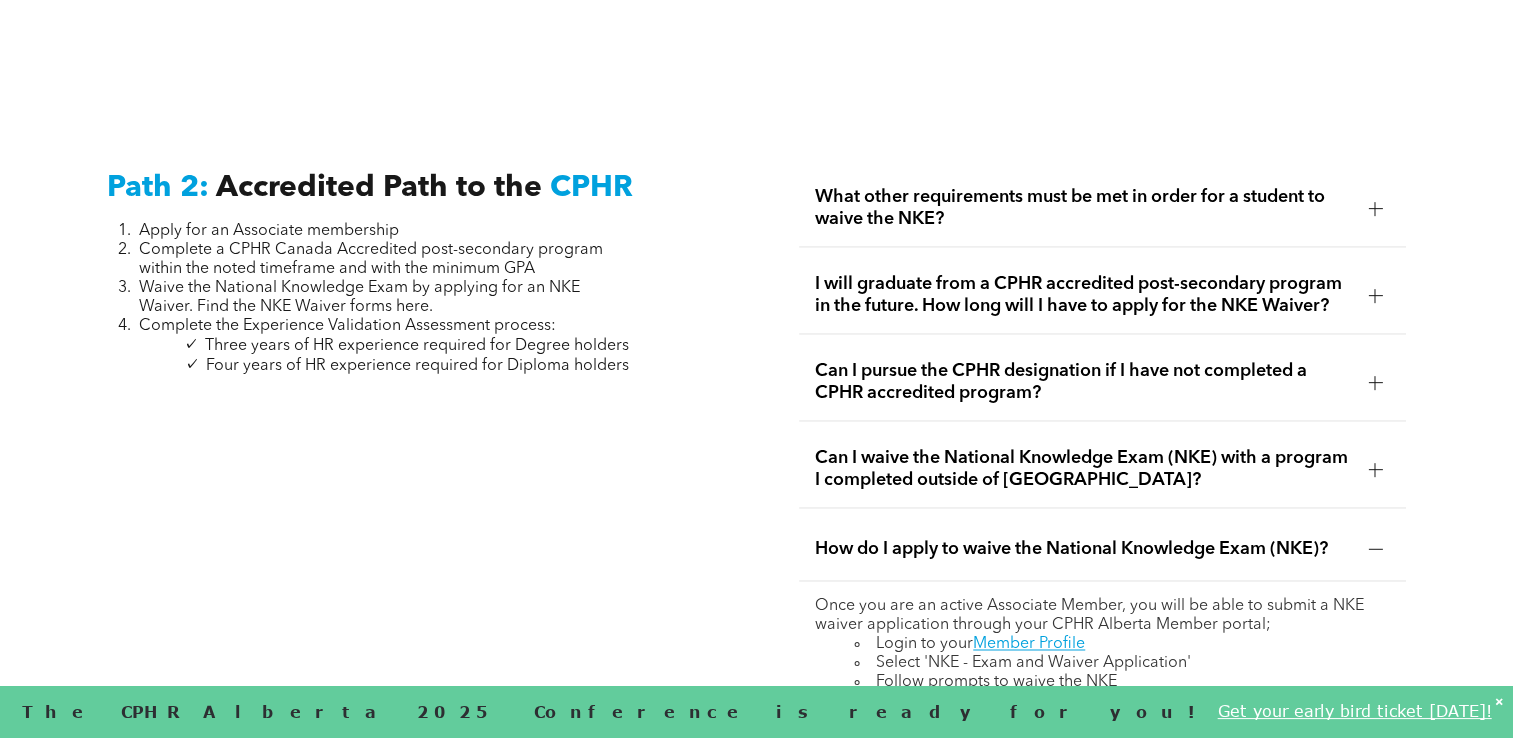 scroll, scrollTop: 3087, scrollLeft: 0, axis: vertical 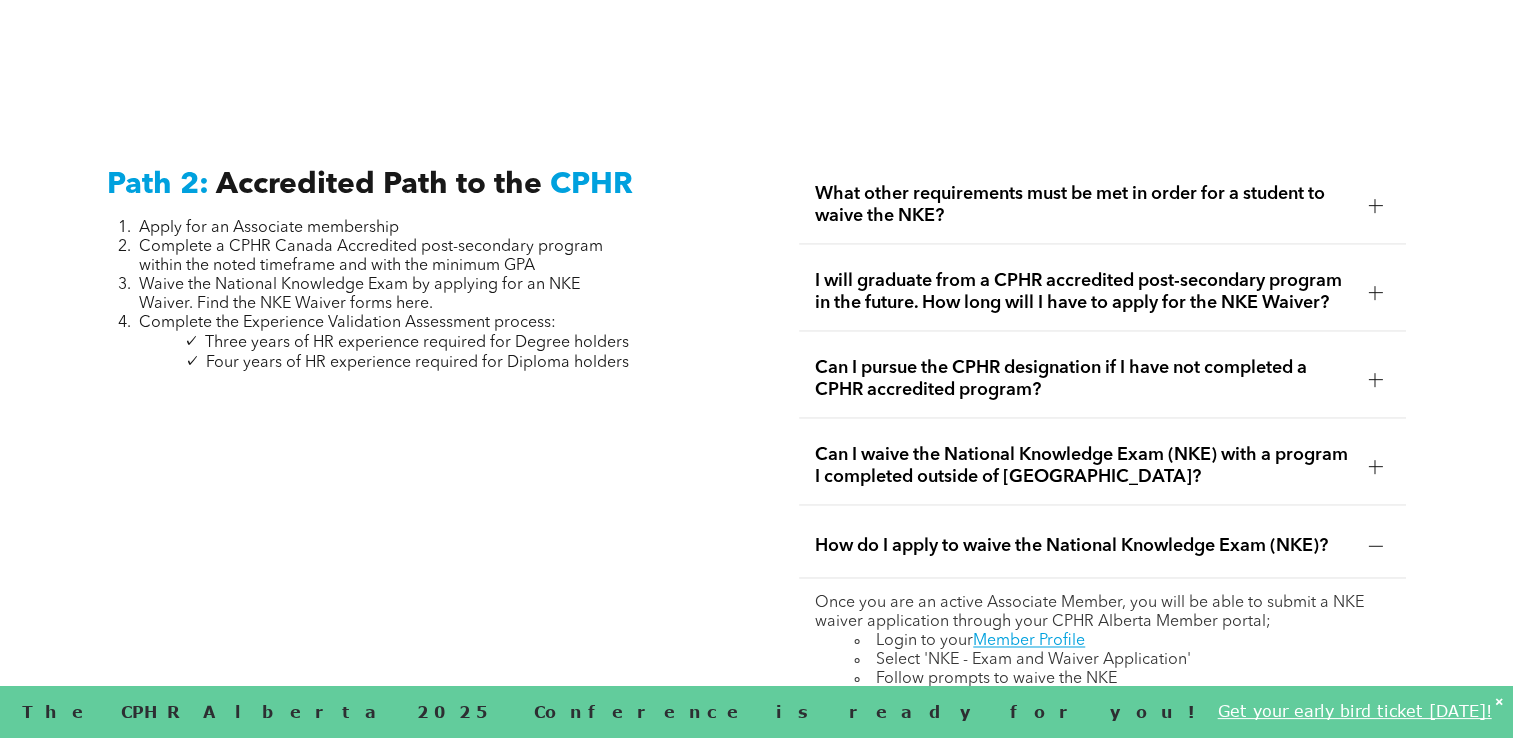 click at bounding box center [1375, 205] 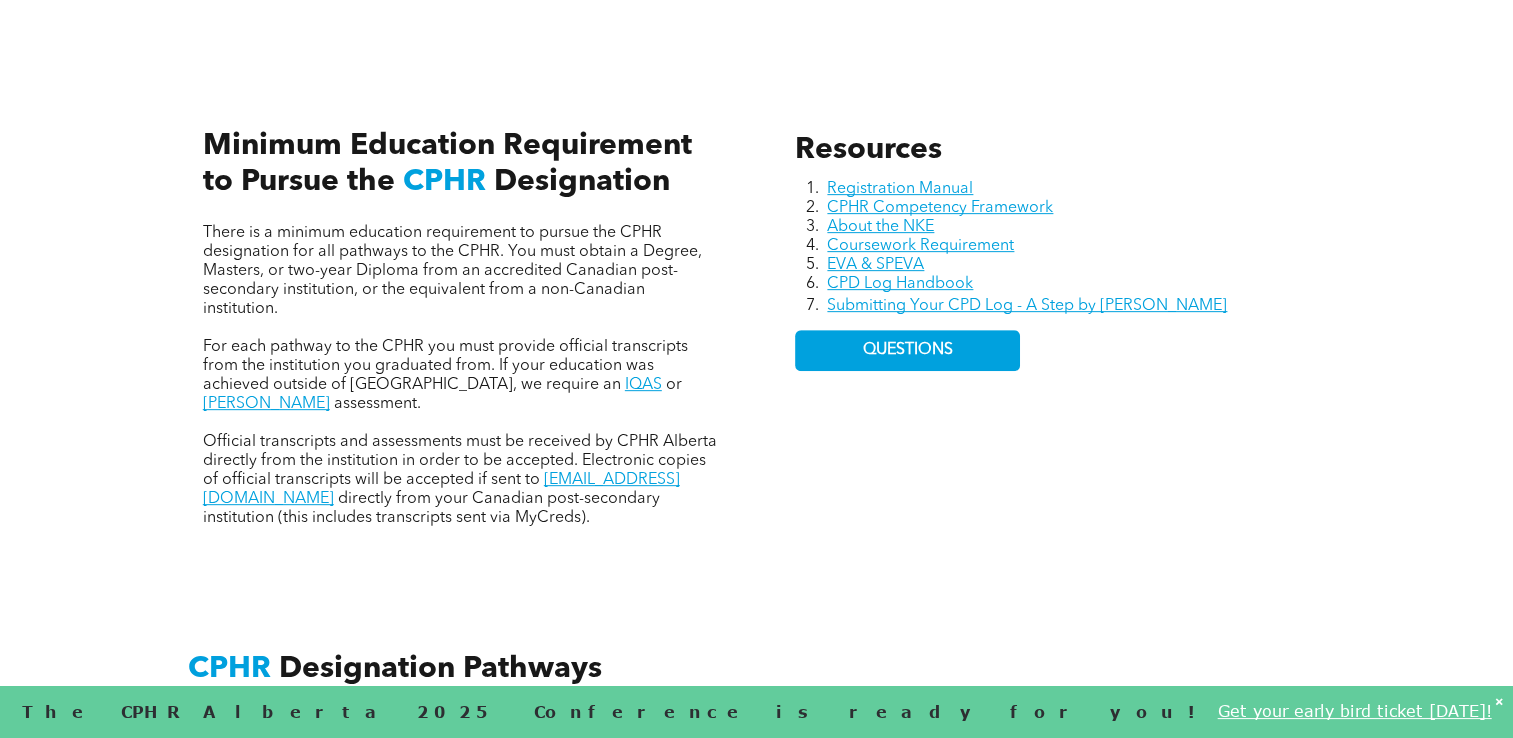 scroll, scrollTop: 827, scrollLeft: 0, axis: vertical 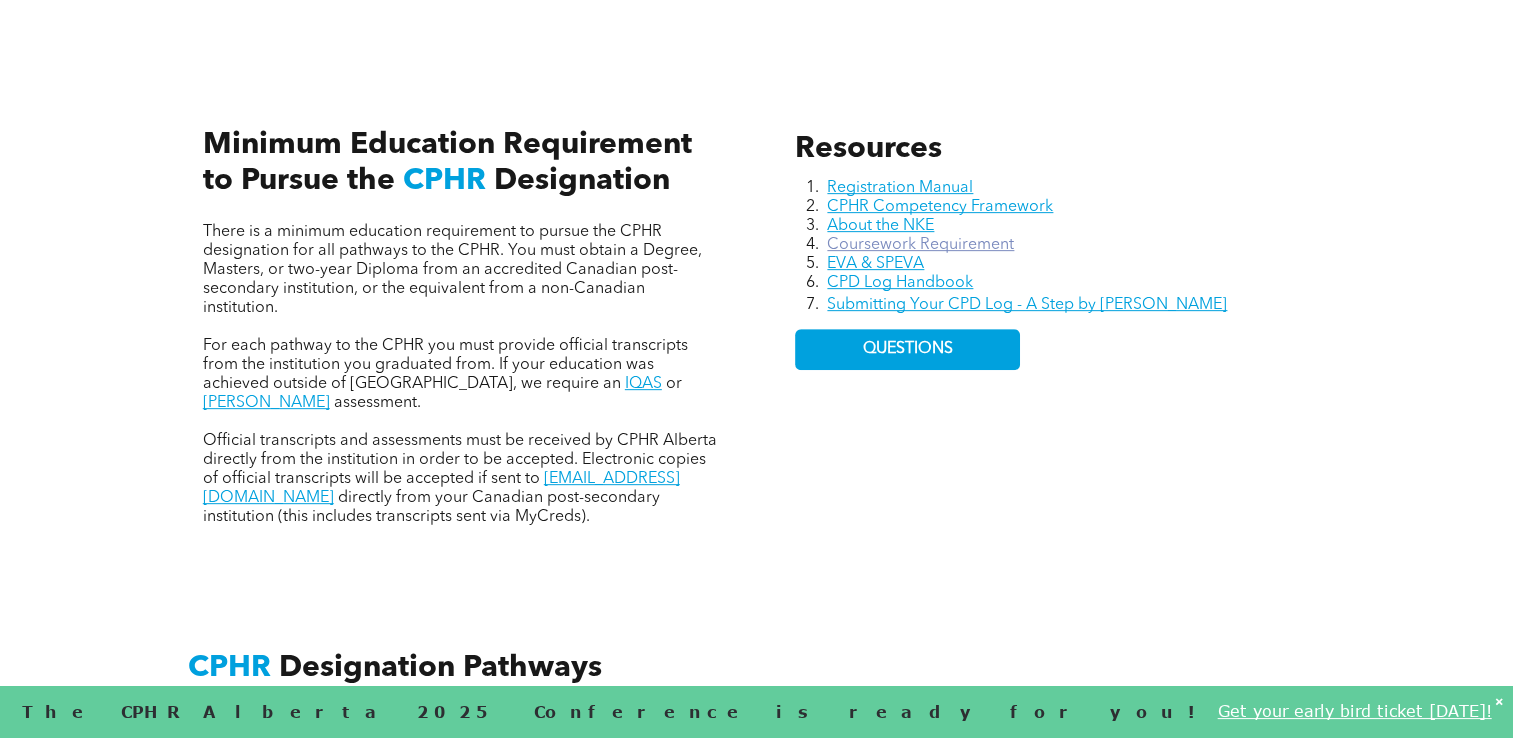 click on "Coursework Requirement" at bounding box center [920, 245] 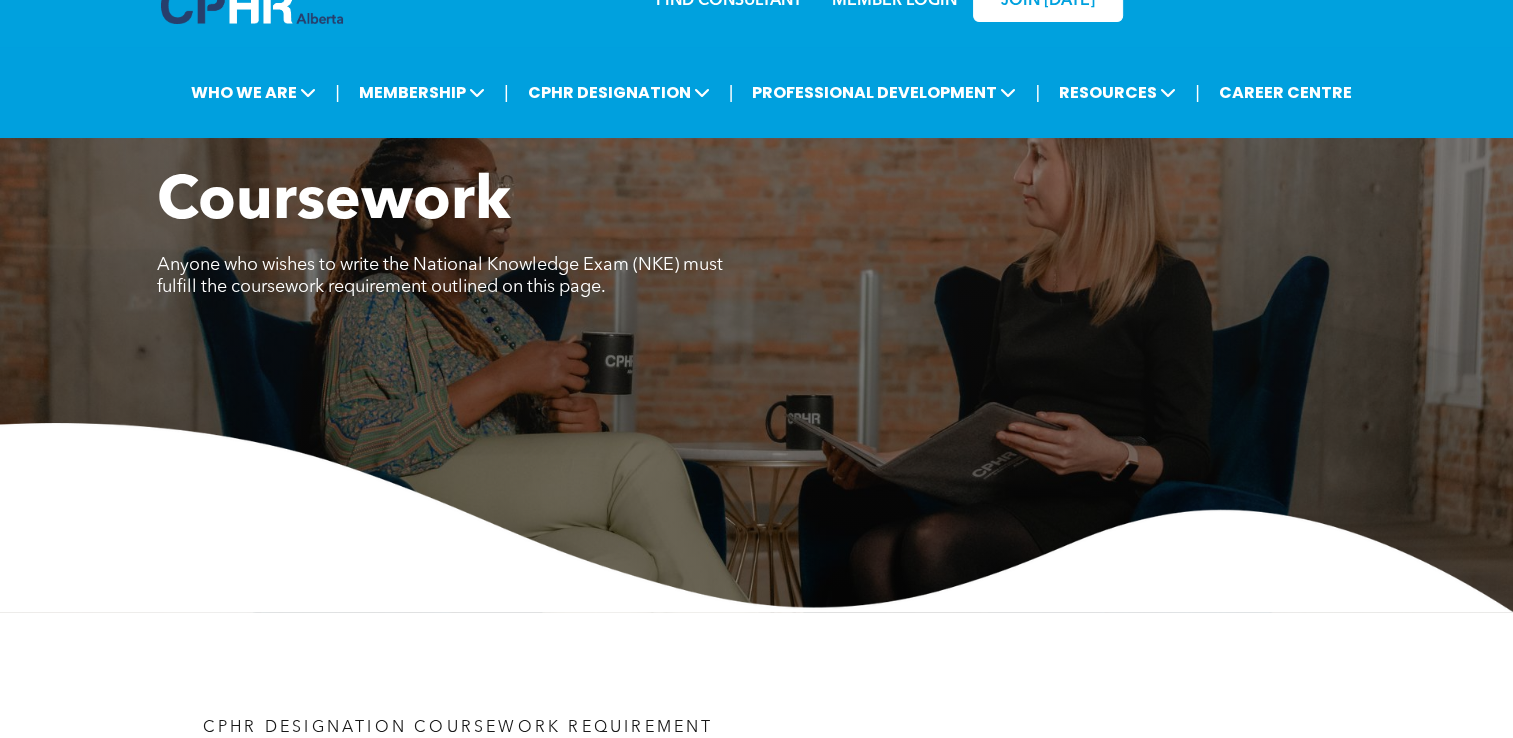 scroll, scrollTop: 0, scrollLeft: 0, axis: both 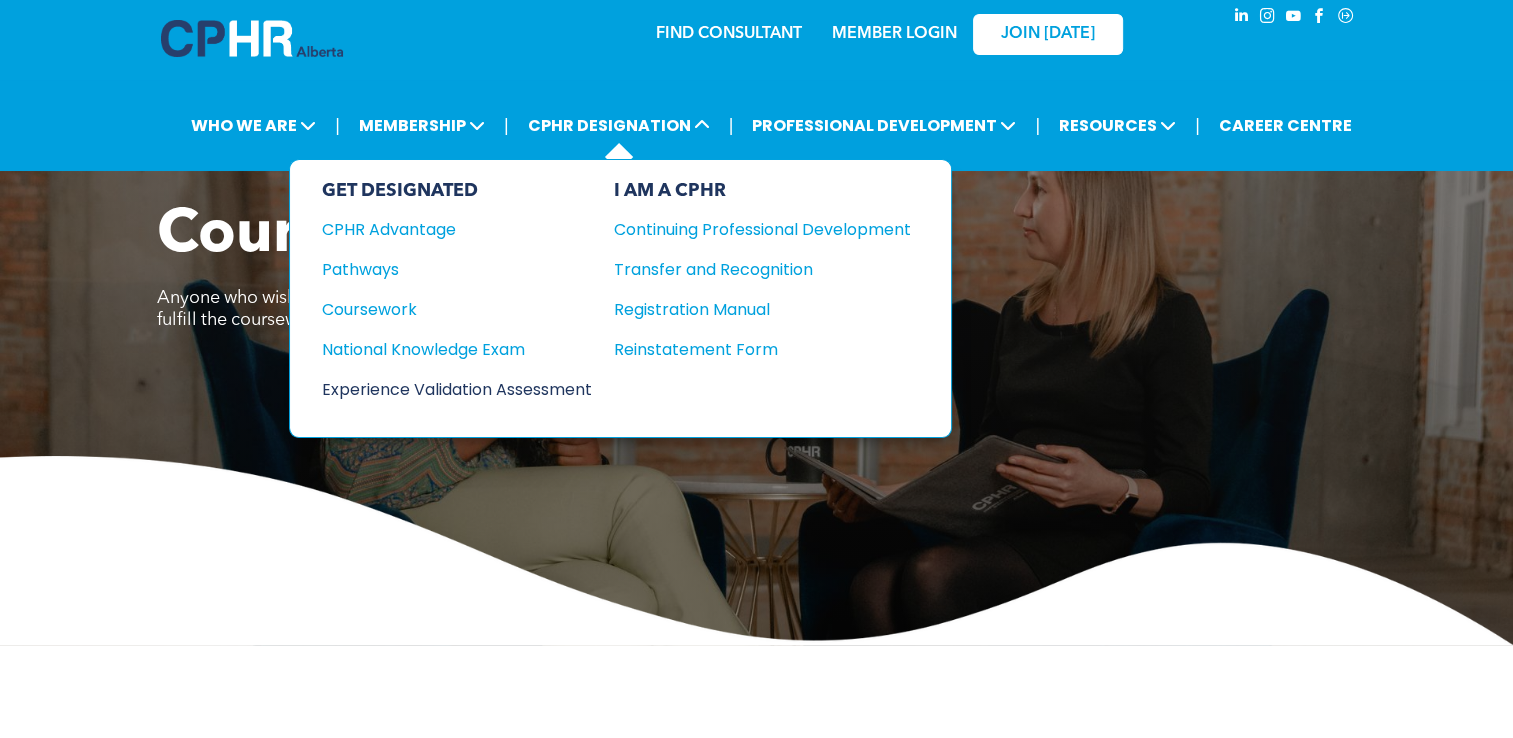 click on "Experience Validation Assessment" at bounding box center (443, 389) 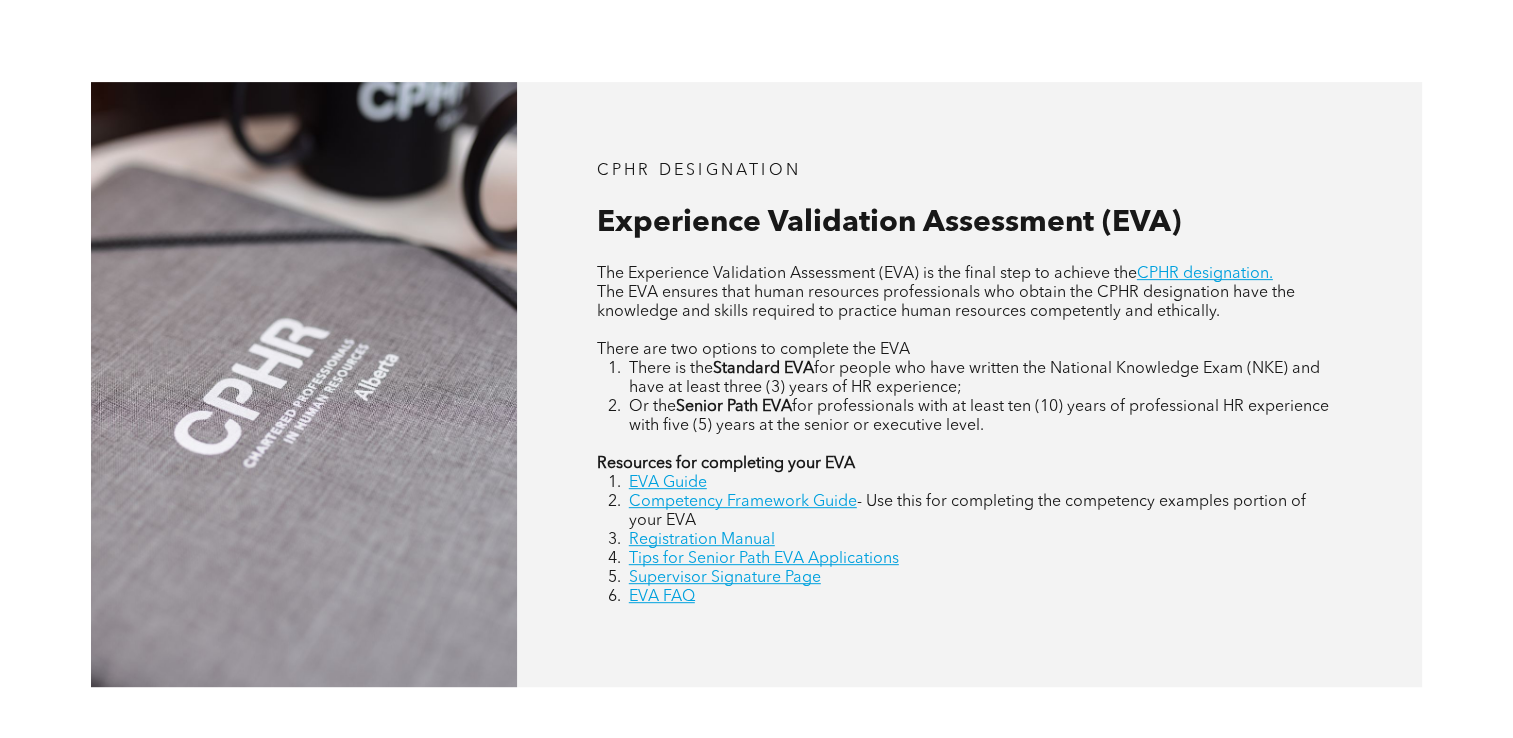 scroll, scrollTop: 779, scrollLeft: 0, axis: vertical 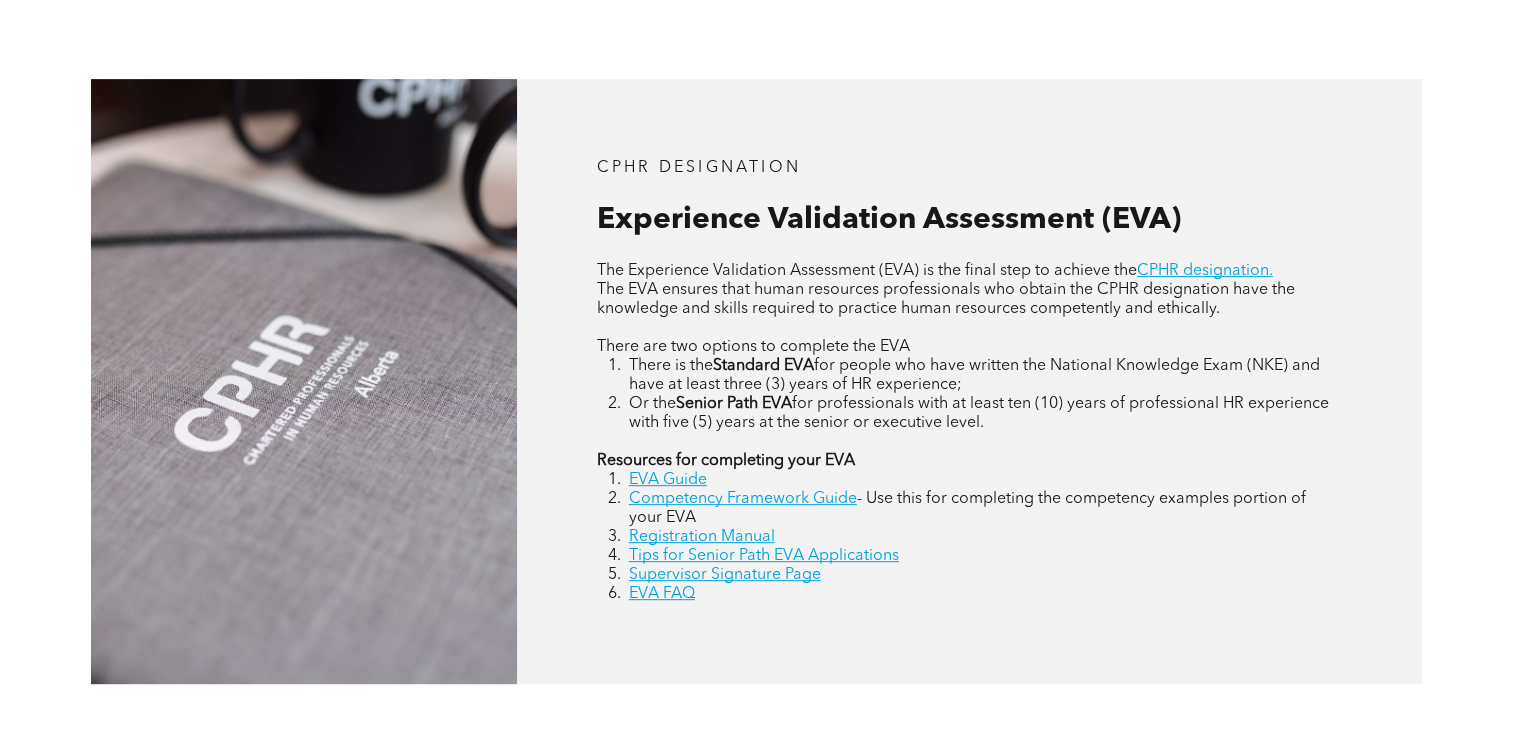 click on "CPHR DESIGNATION
Experience Validation Assessment (EVA)
The Experience Validation Assessment (EVA) is the final step to achieve the  CPHR designation. The EVA ensures that human resources professionals who obtain the CPHR designation have the knowledge and skills required to practice human resources competently and ethically.  There are two options to complete the EVA   There is the  Standard EVA  for people who have written the National Knowledge Exam (NKE) and have at least three (3) years of HR experience; Or the  Senior Path EVA  for professionals with at least ten (10) years of professional HR experience with five (5) years at the senior or executive level.
Resources for completing your EVA   EVA Guide   Competency Framework Guide  - Use this for completing the competency examples portion of your EVA Registration Manual Tips for Senior Path EVA Applications Supervisor Signature Page EVA FAQ" at bounding box center (969, 381) 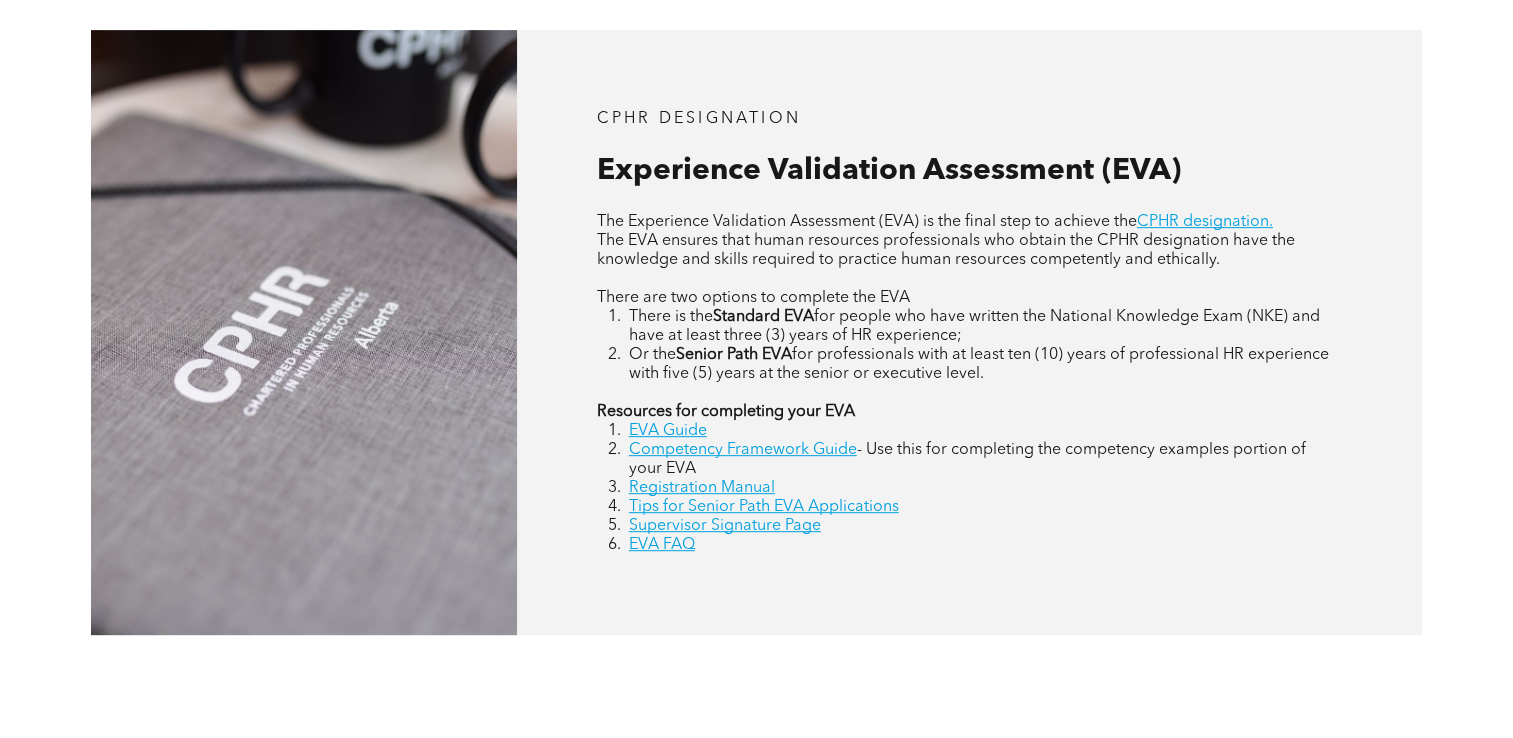 scroll, scrollTop: 824, scrollLeft: 0, axis: vertical 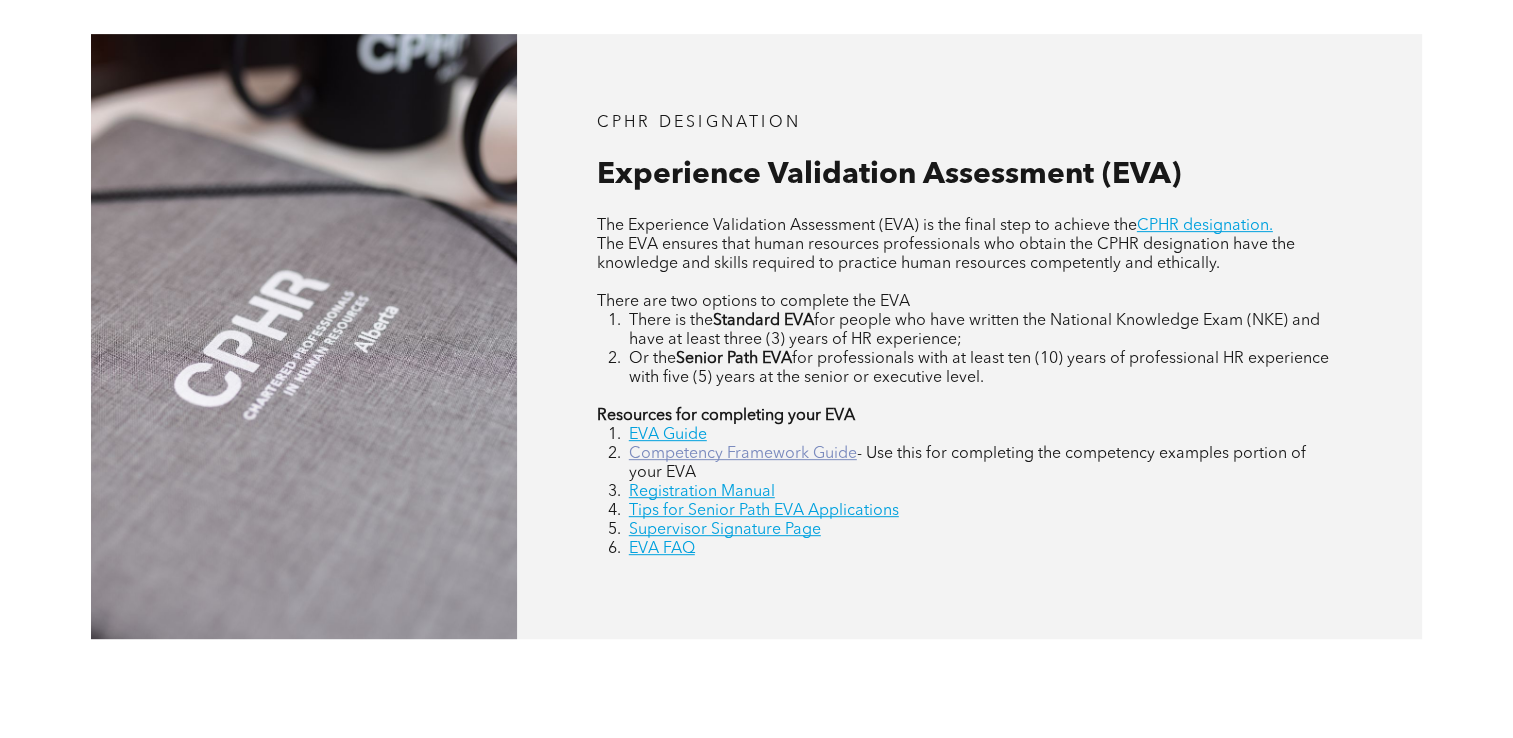 click on "Competency Framework Guide" at bounding box center (743, 454) 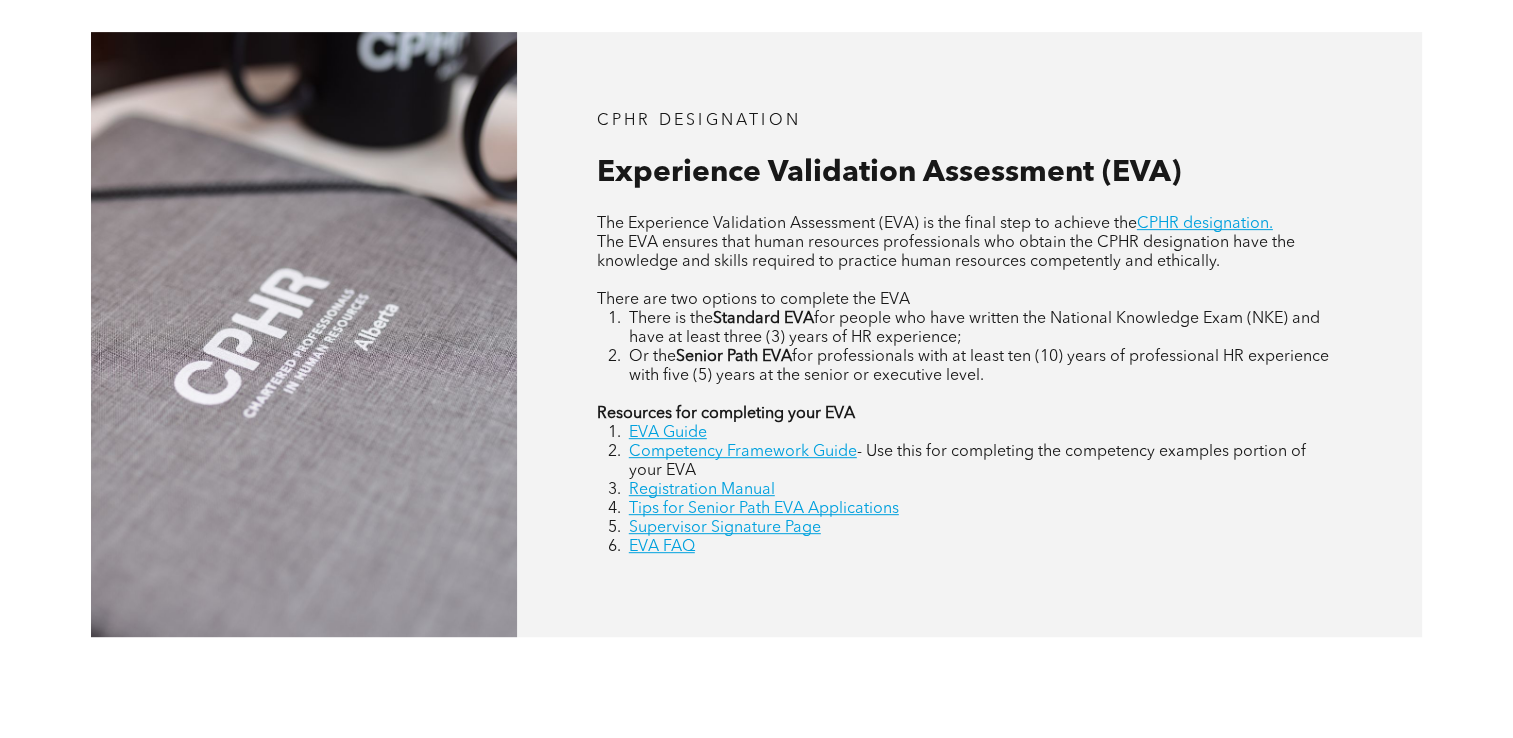 scroll, scrollTop: 827, scrollLeft: 0, axis: vertical 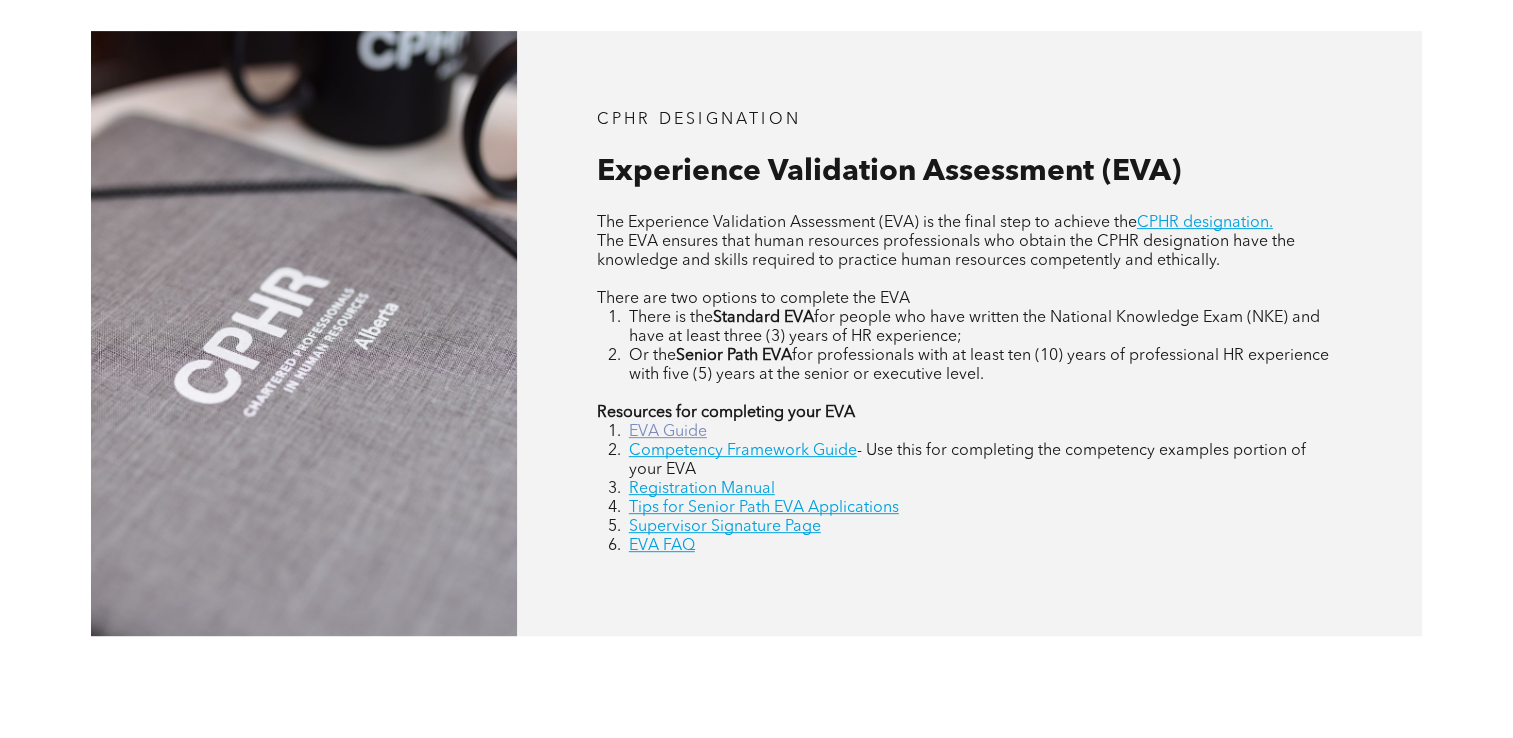 click on "EVA Guide" at bounding box center (668, 432) 